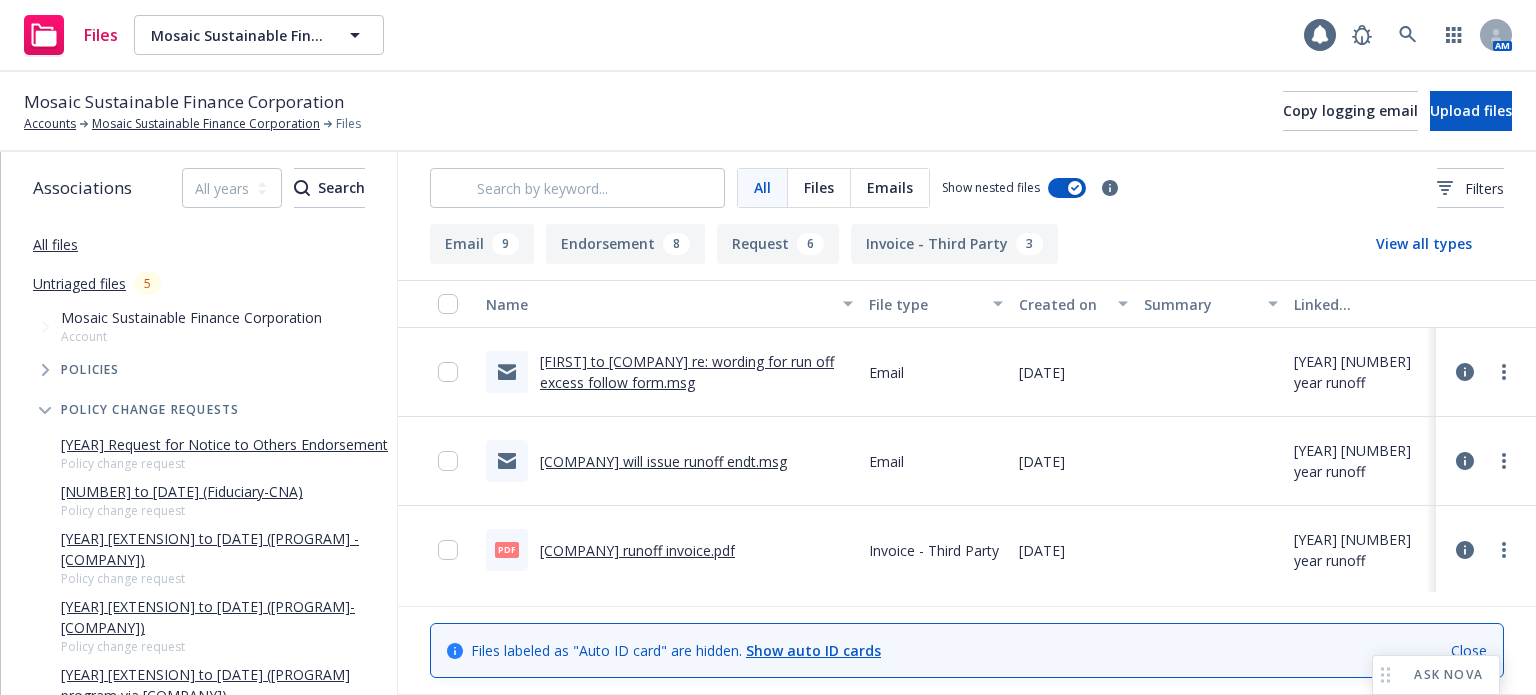 scroll, scrollTop: 0, scrollLeft: 0, axis: both 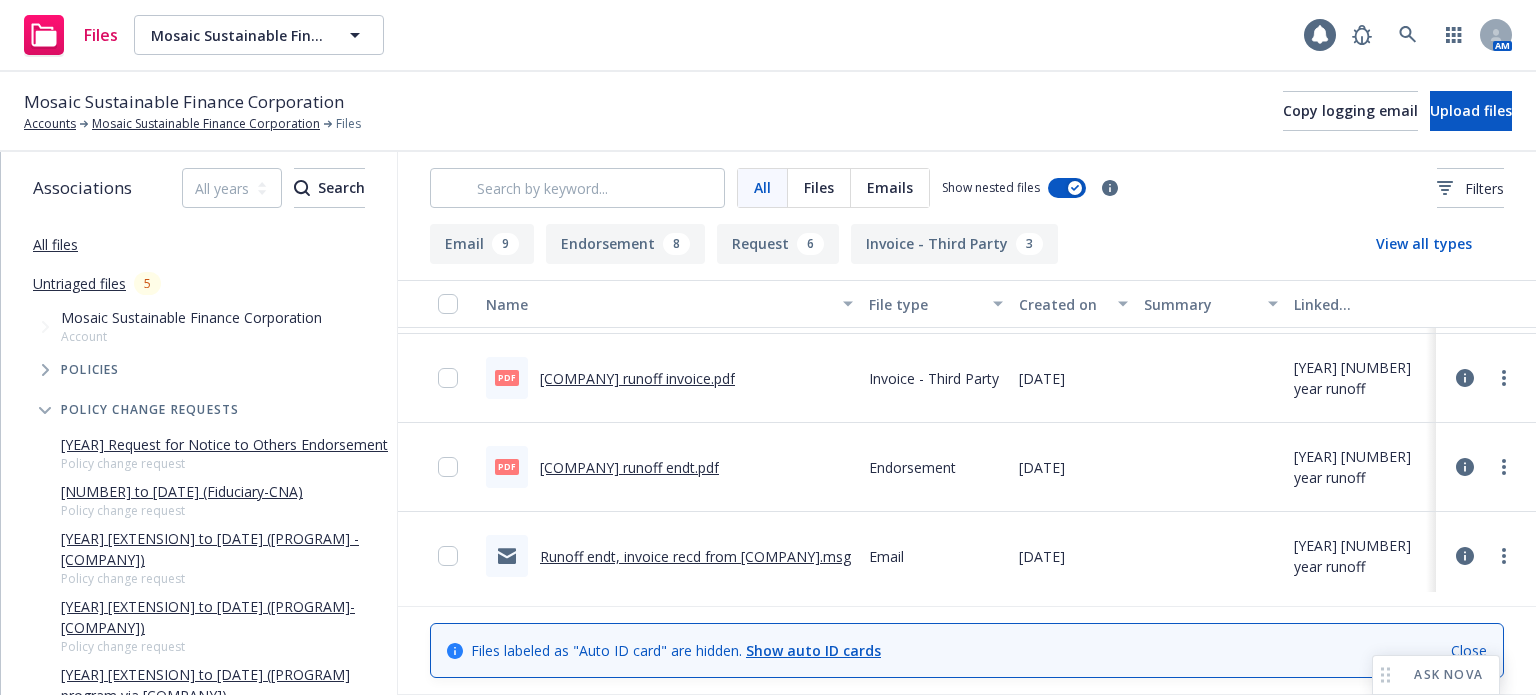 click on "[COMPANY] runoff endt.pdf" at bounding box center [629, 467] 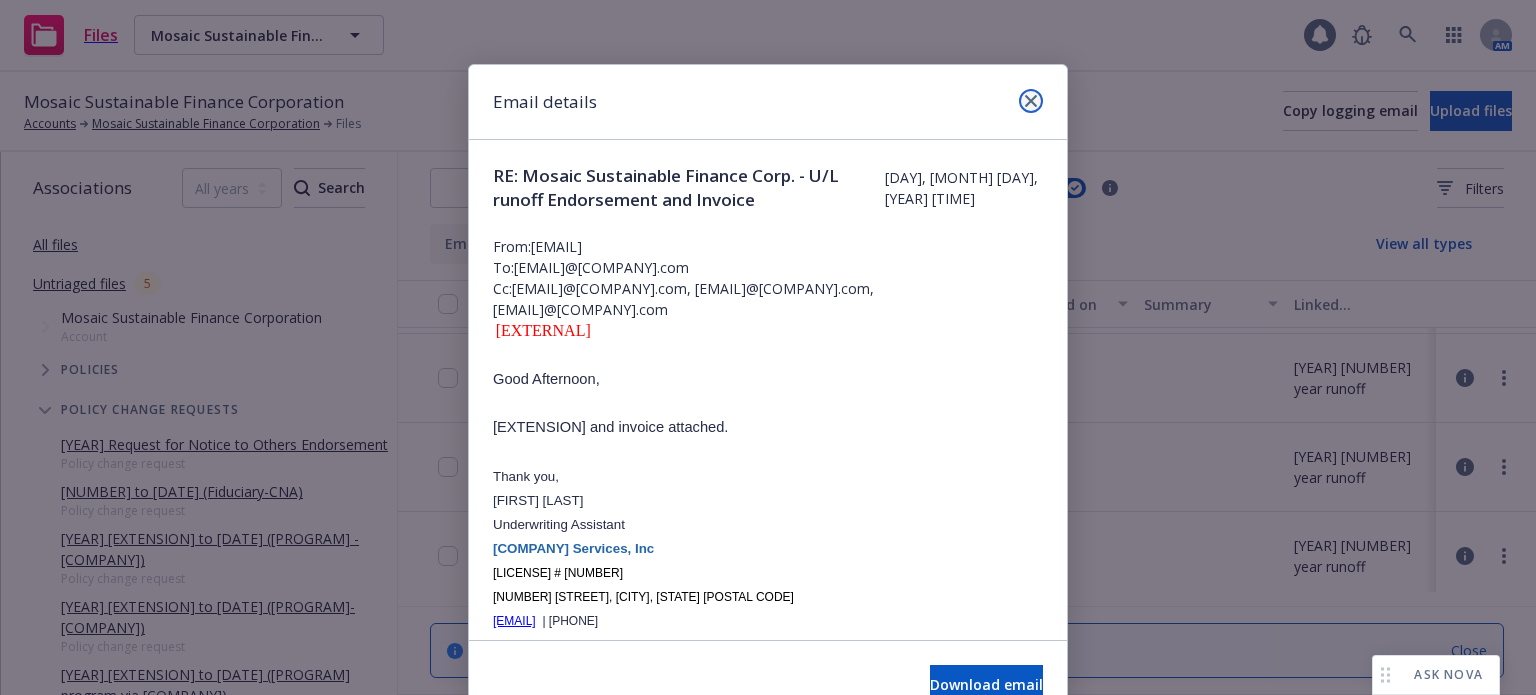 click at bounding box center [1031, 101] 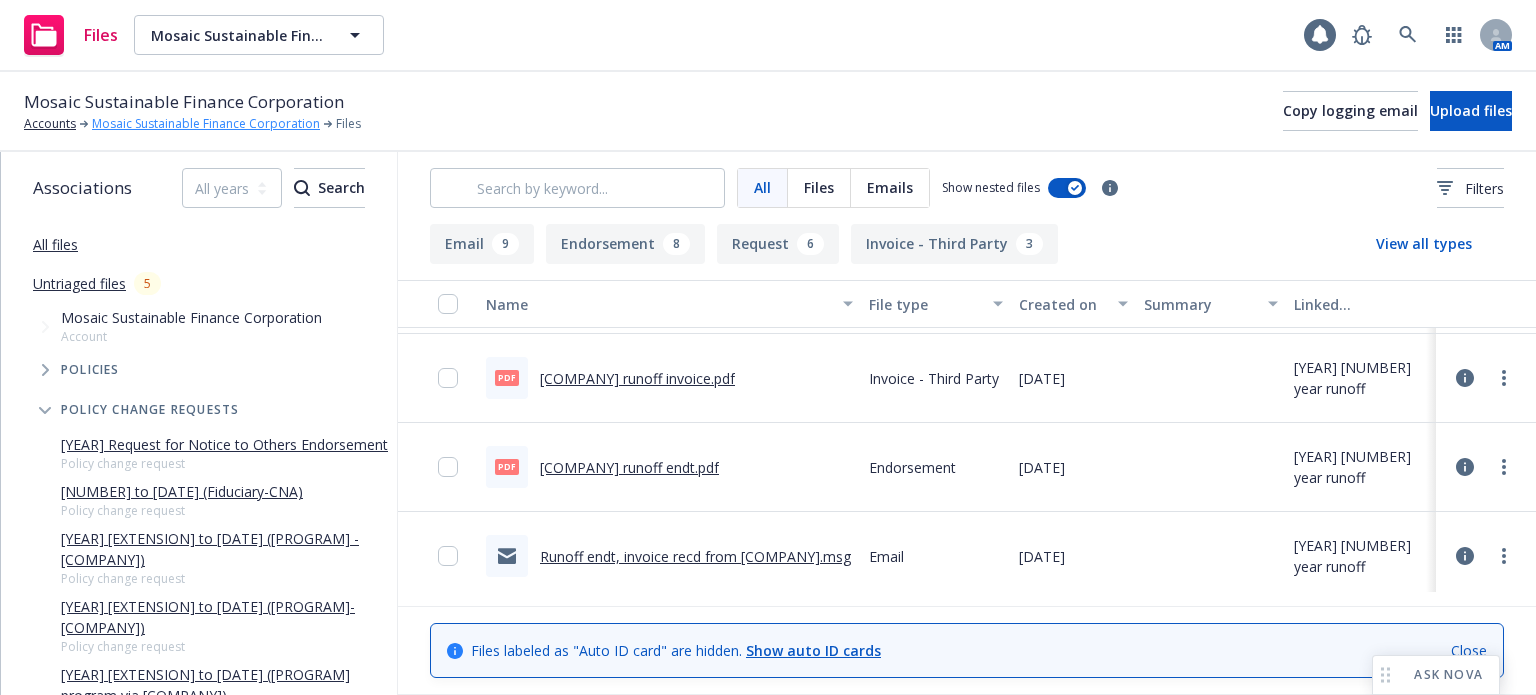 click on "Mosaic Sustainable Finance Corporation" at bounding box center (206, 124) 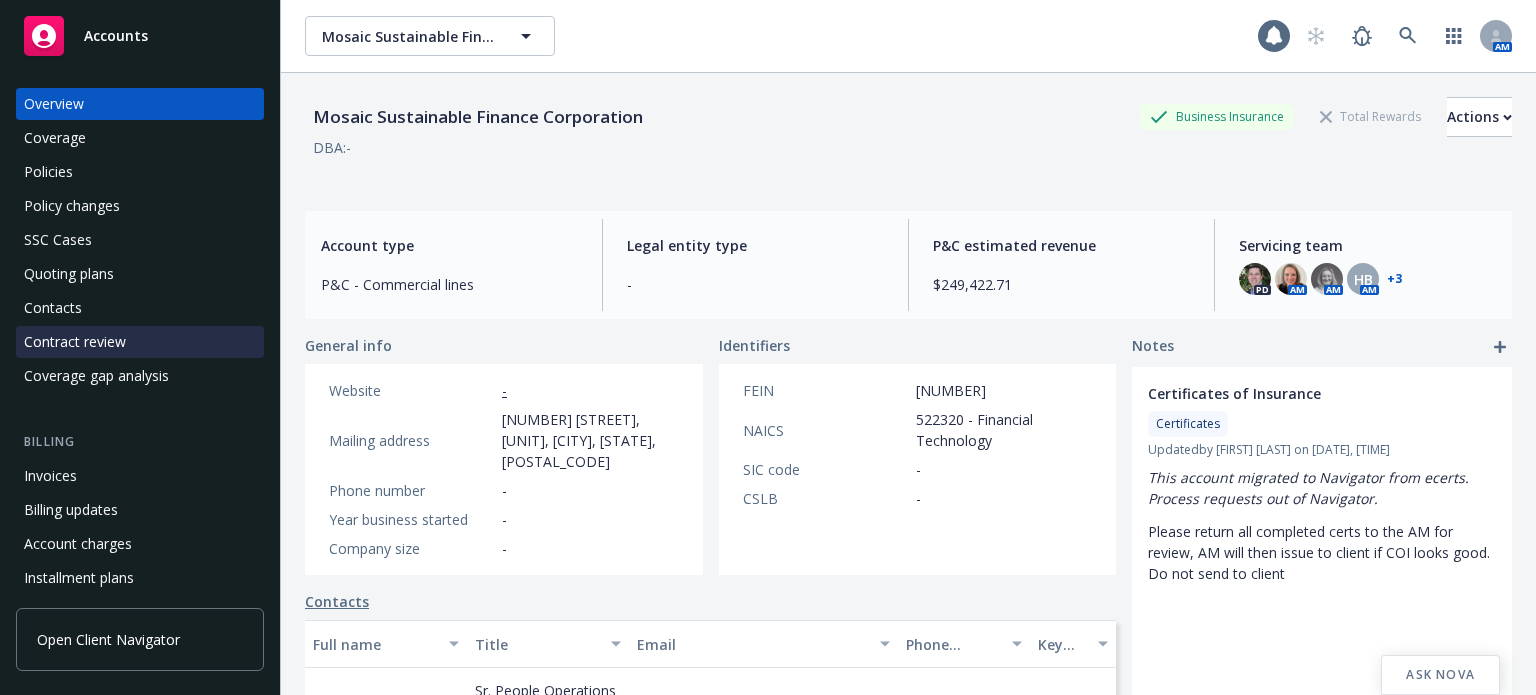 scroll, scrollTop: 0, scrollLeft: 0, axis: both 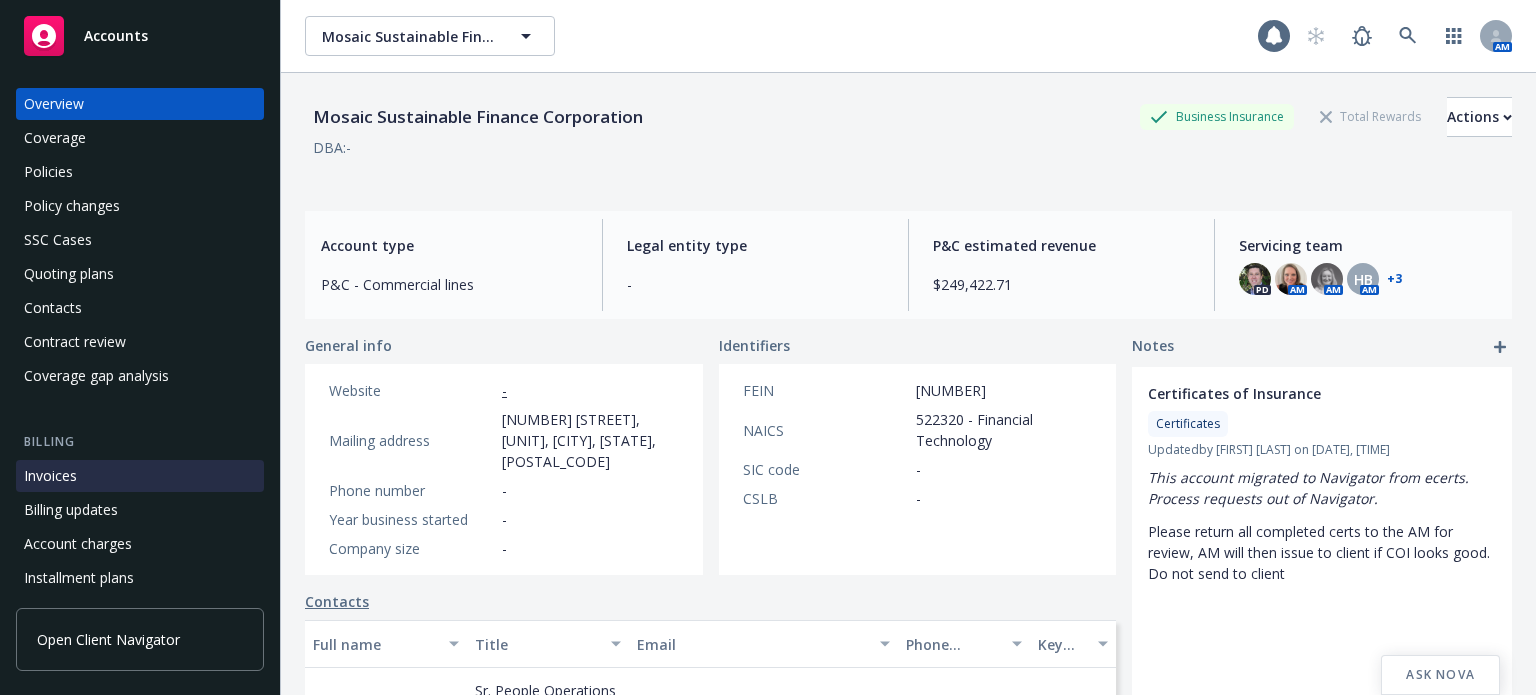 click on "Invoices" at bounding box center (50, 476) 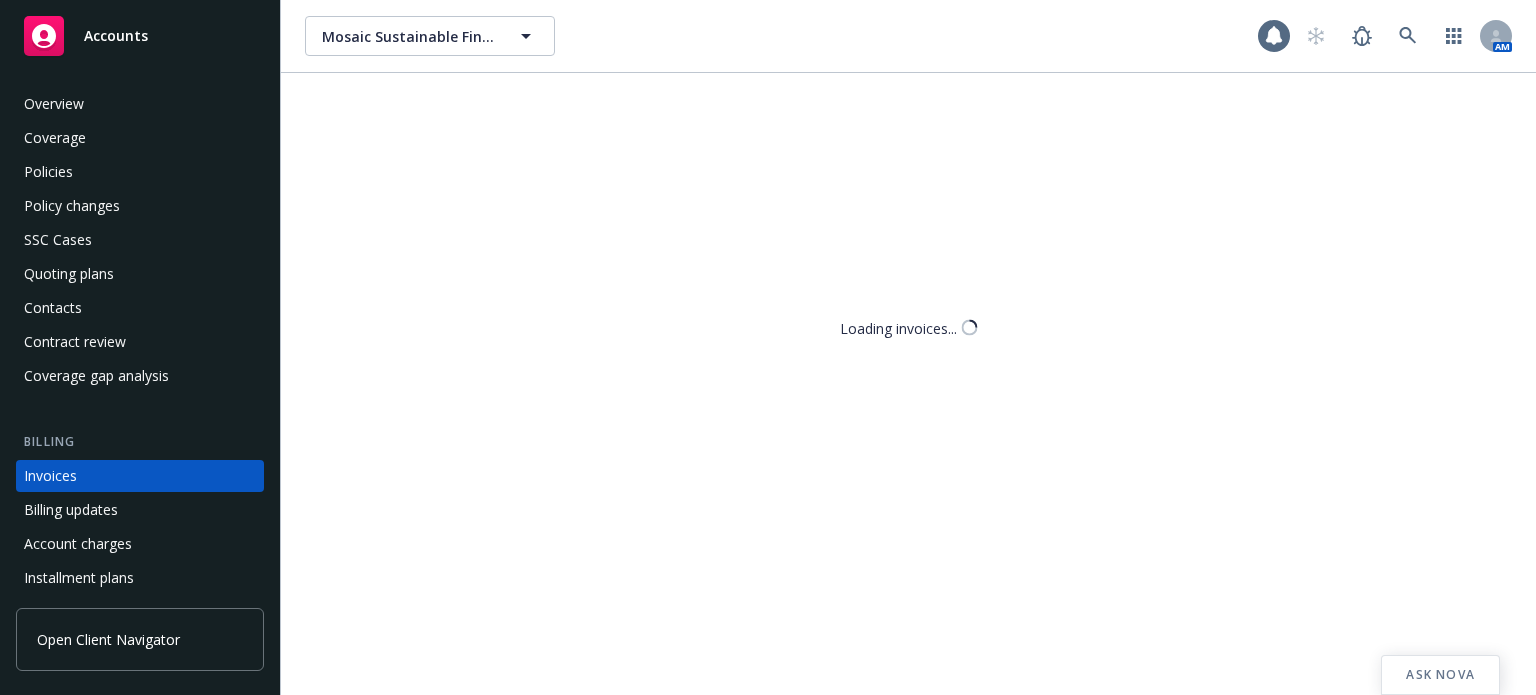 scroll, scrollTop: 96, scrollLeft: 0, axis: vertical 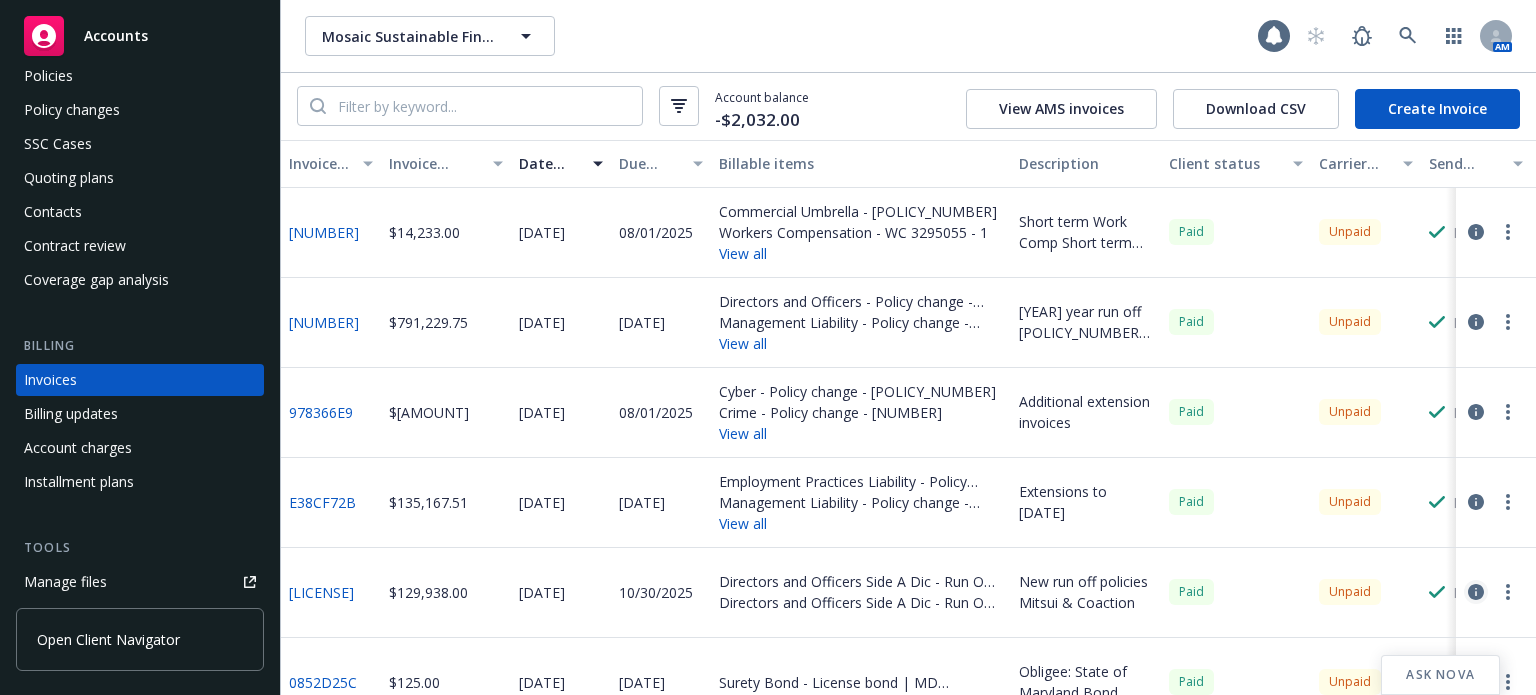 click at bounding box center [1476, 592] 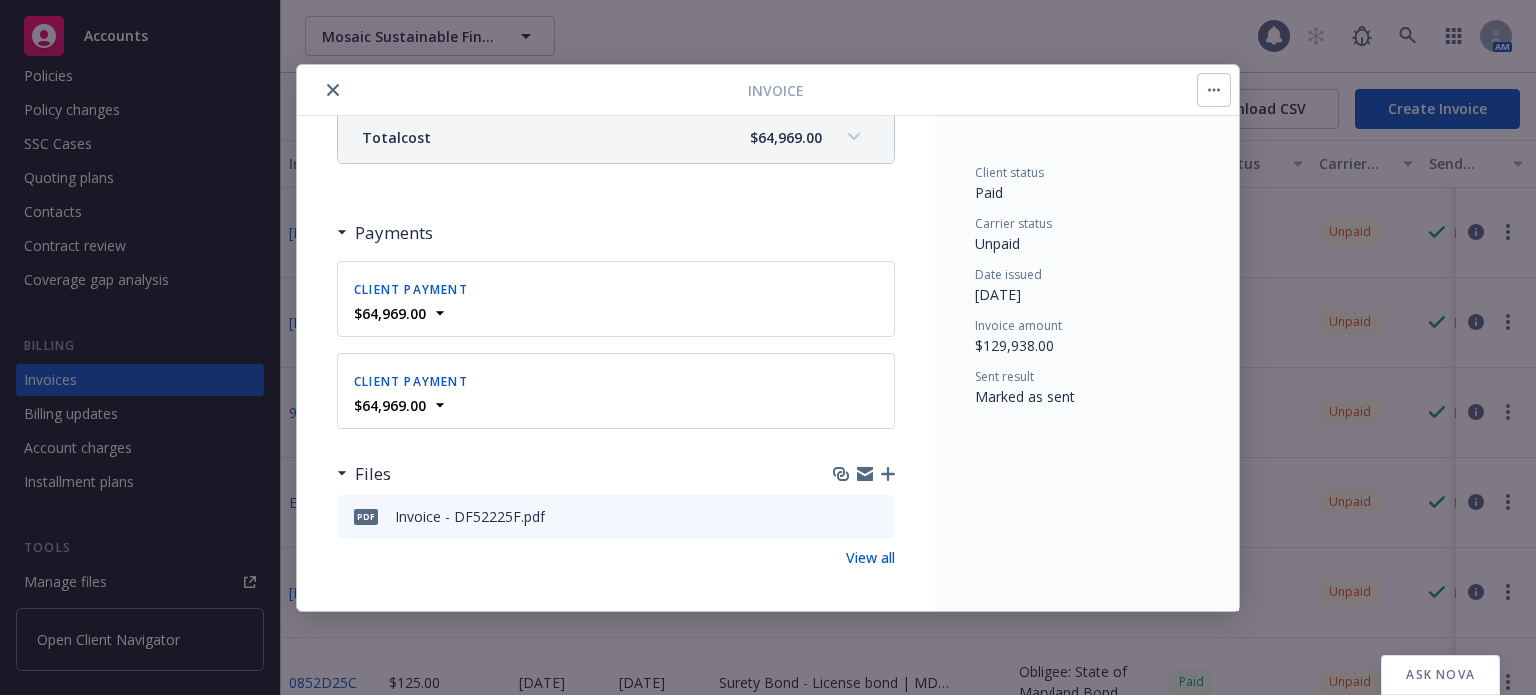 scroll, scrollTop: 952, scrollLeft: 0, axis: vertical 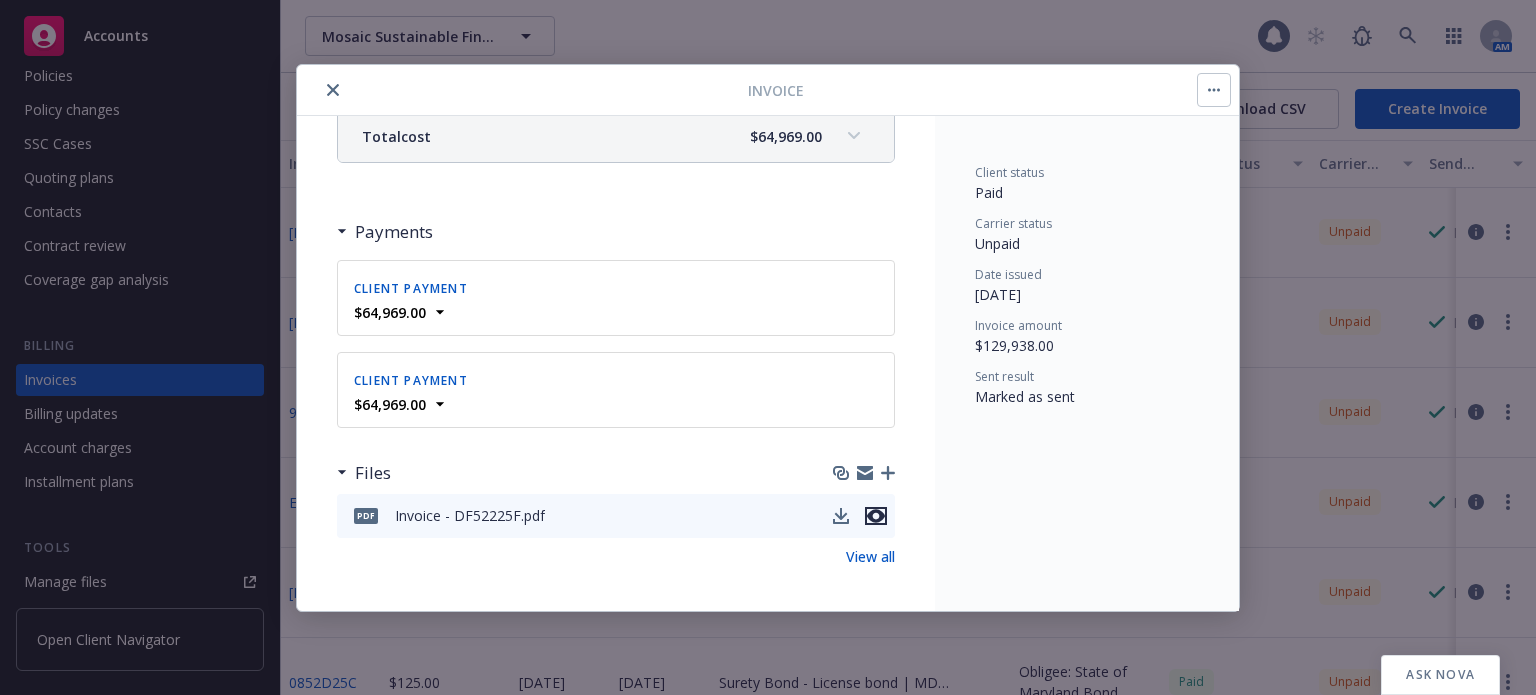 click at bounding box center [876, 516] 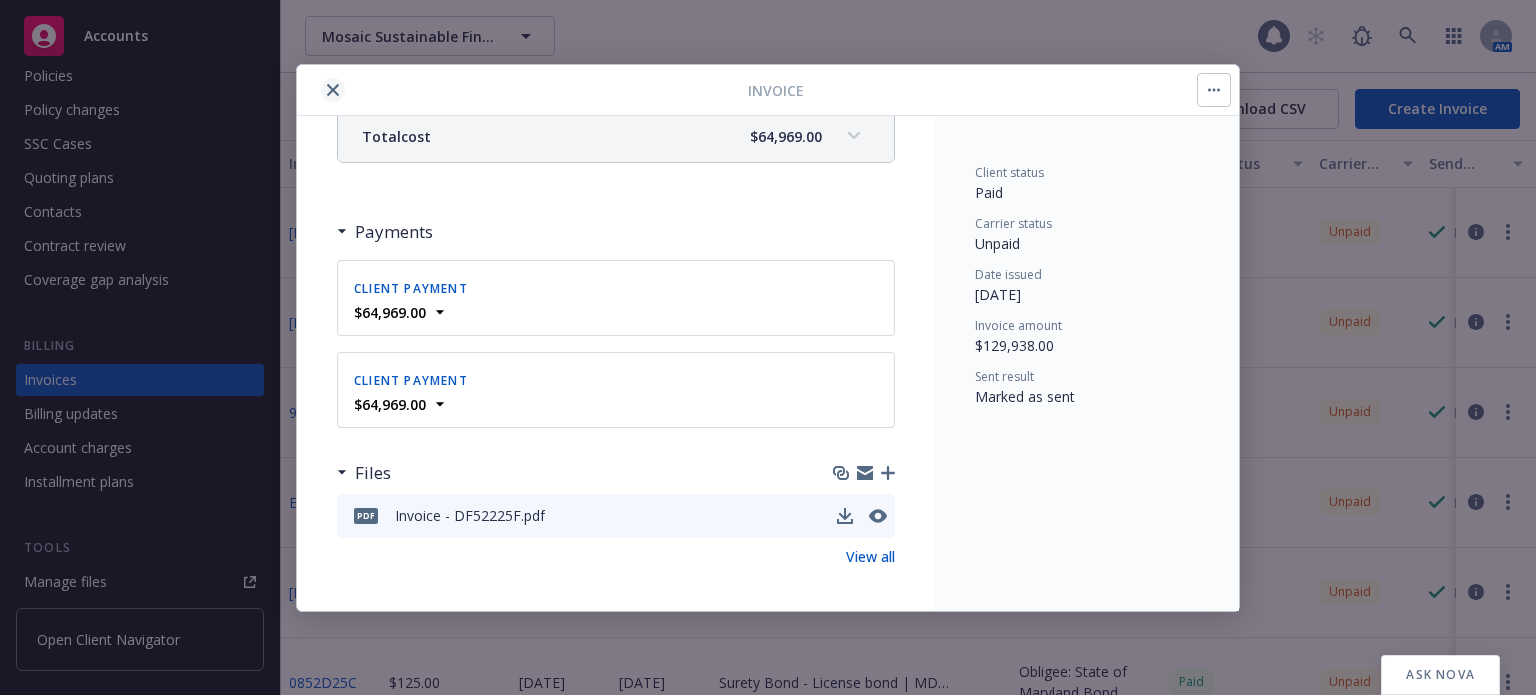 click at bounding box center [333, 90] 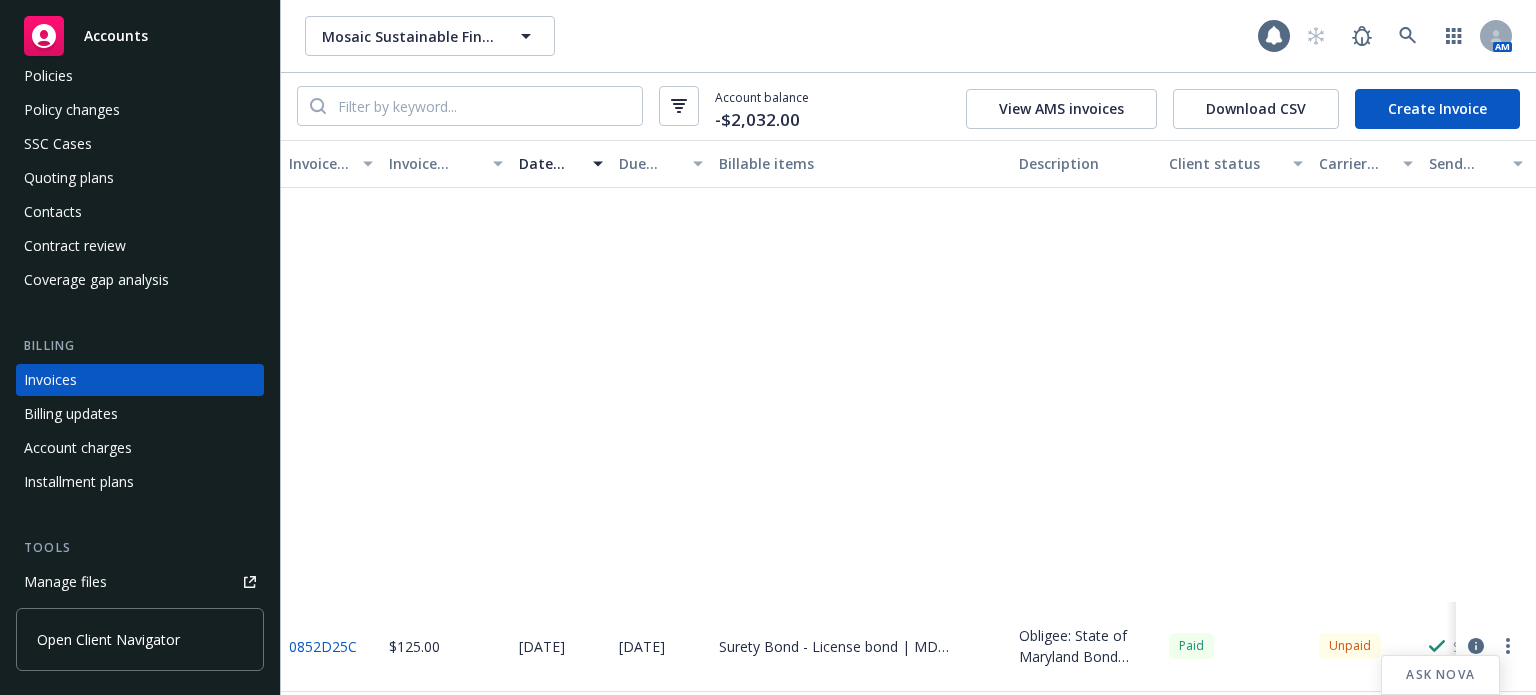 scroll, scrollTop: 0, scrollLeft: 0, axis: both 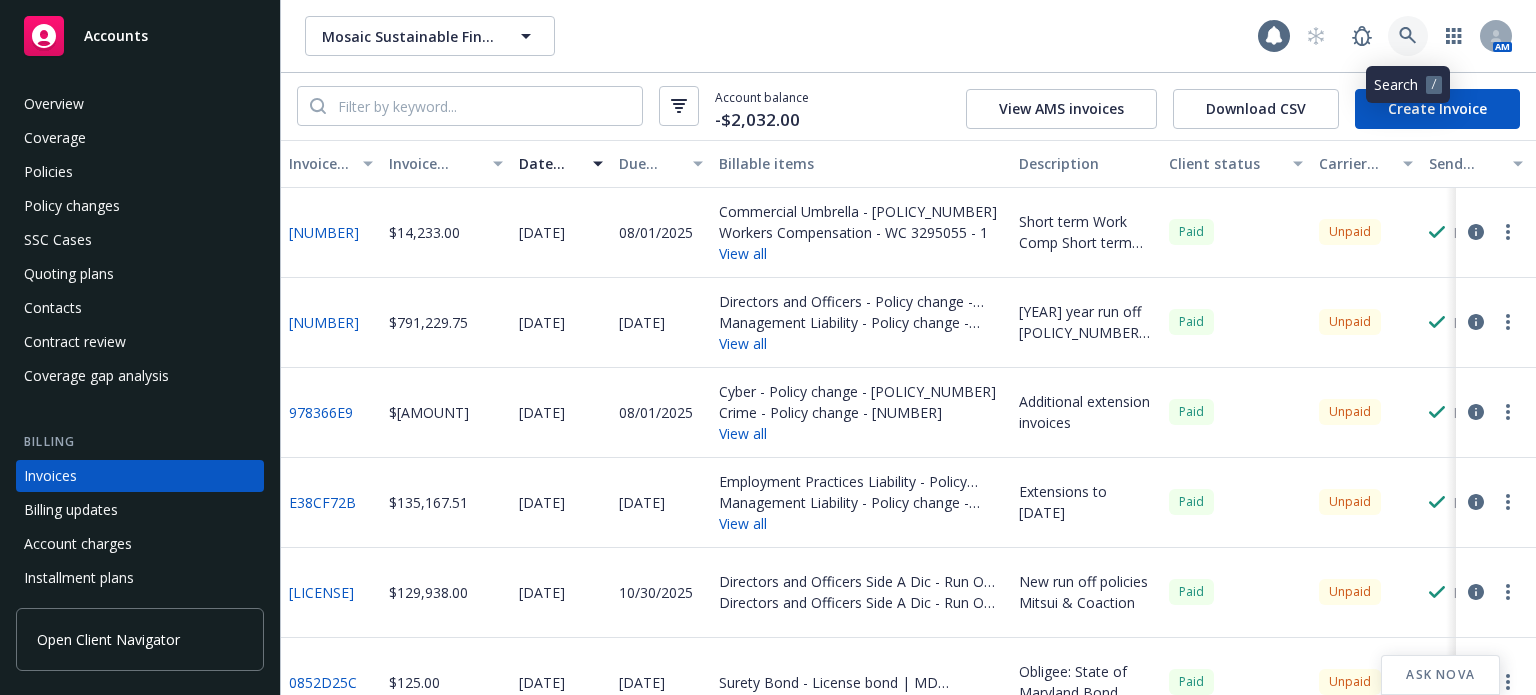 click at bounding box center [1362, 36] 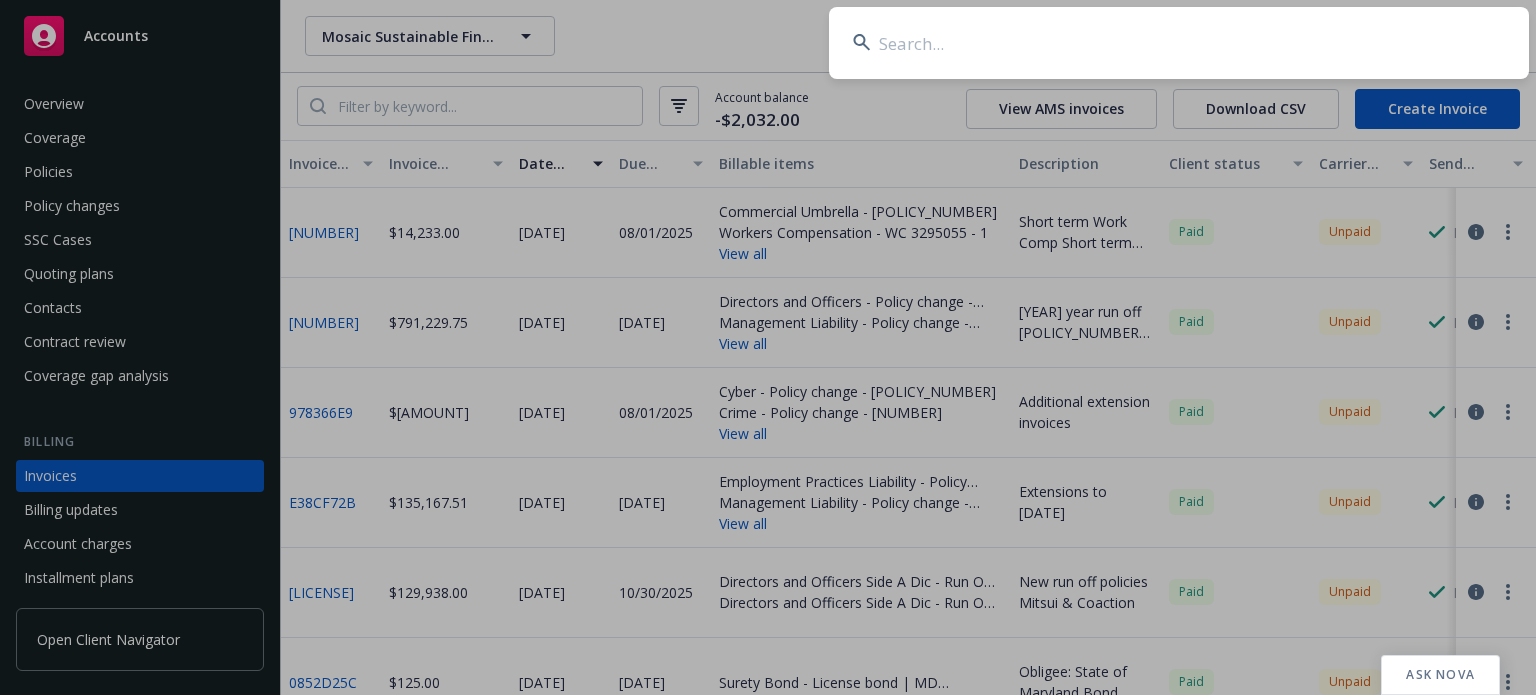 click at bounding box center [1179, 43] 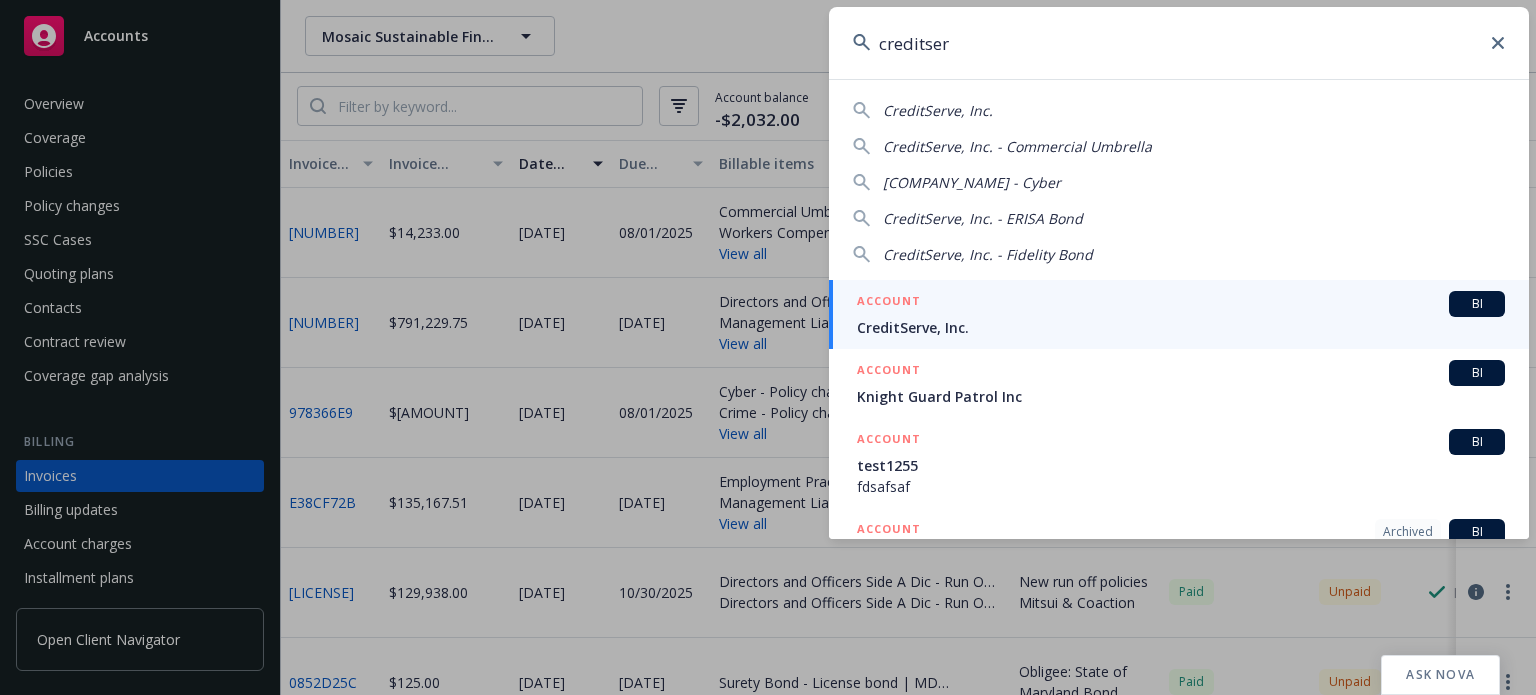 type on "creditser" 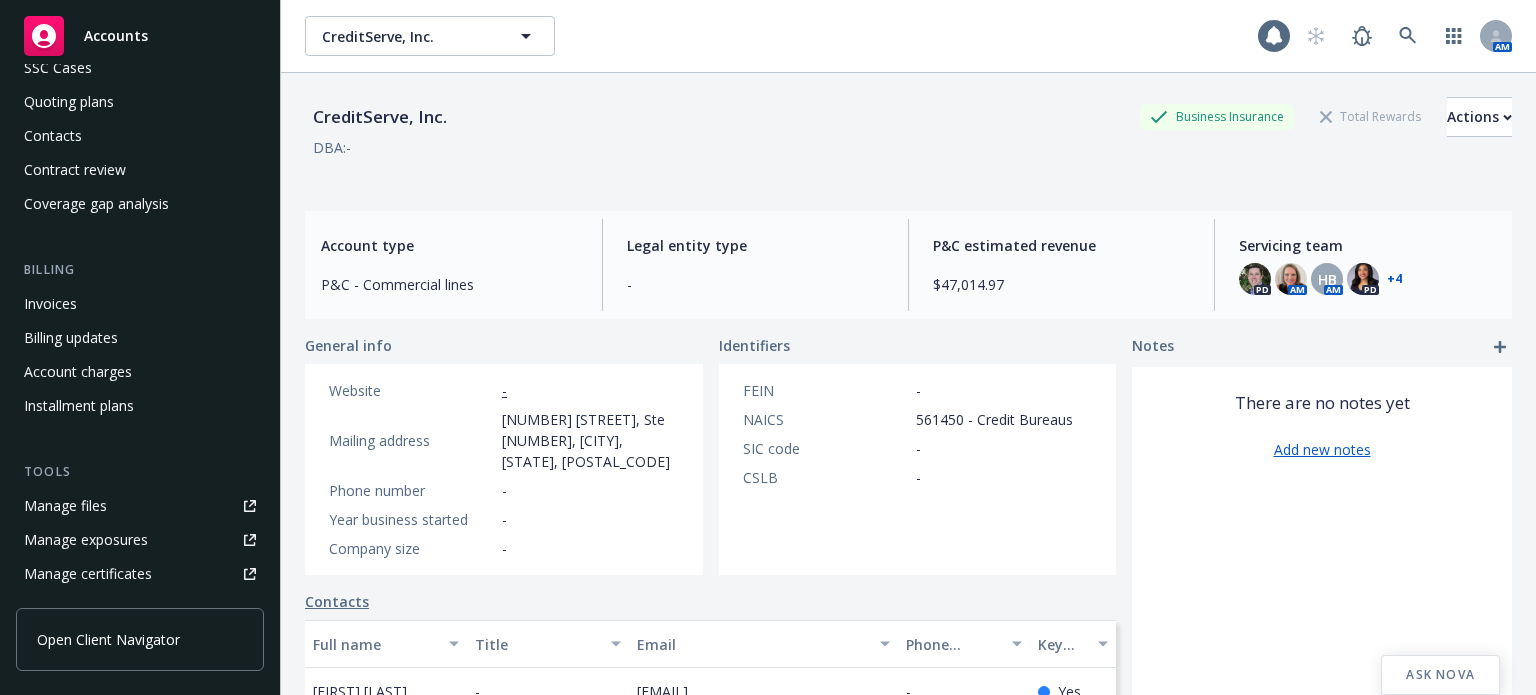scroll, scrollTop: 0, scrollLeft: 0, axis: both 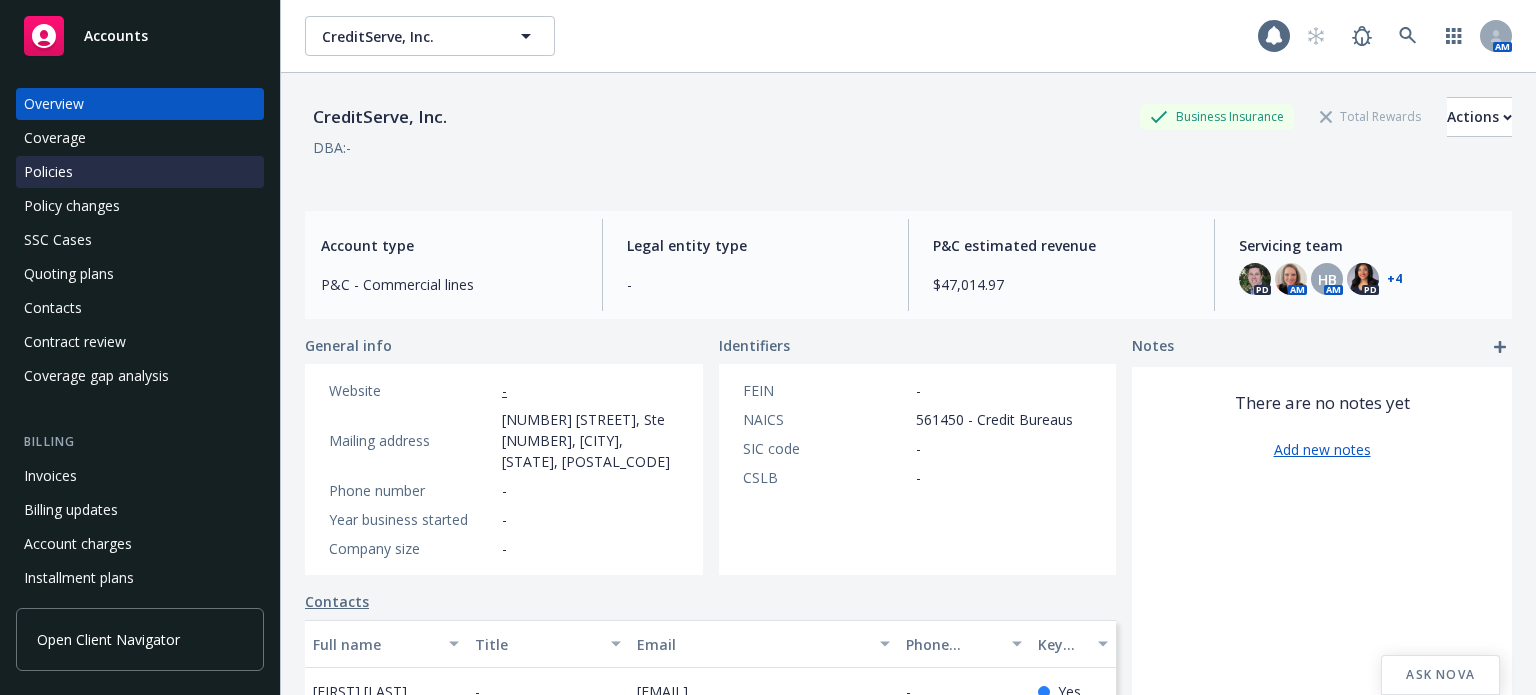 click on "Policies" at bounding box center (140, 172) 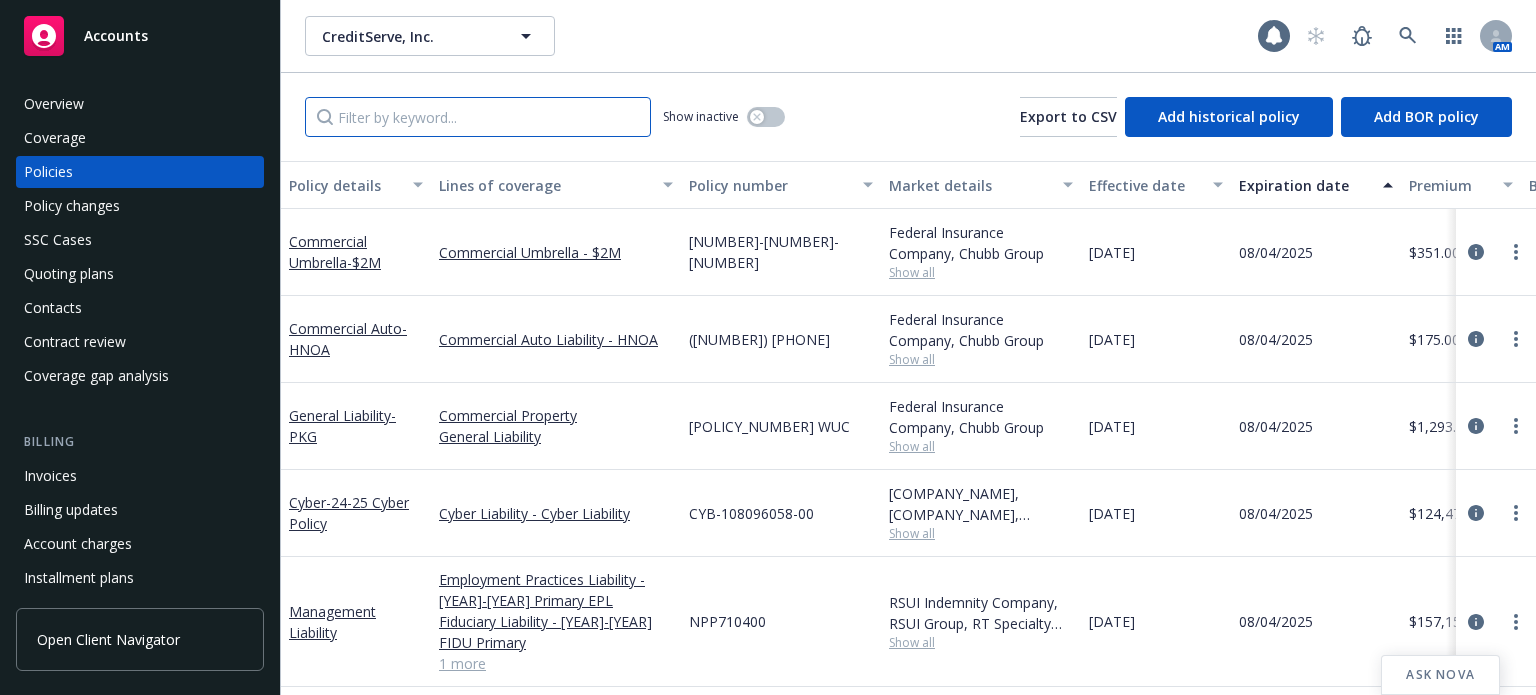 click at bounding box center [478, 117] 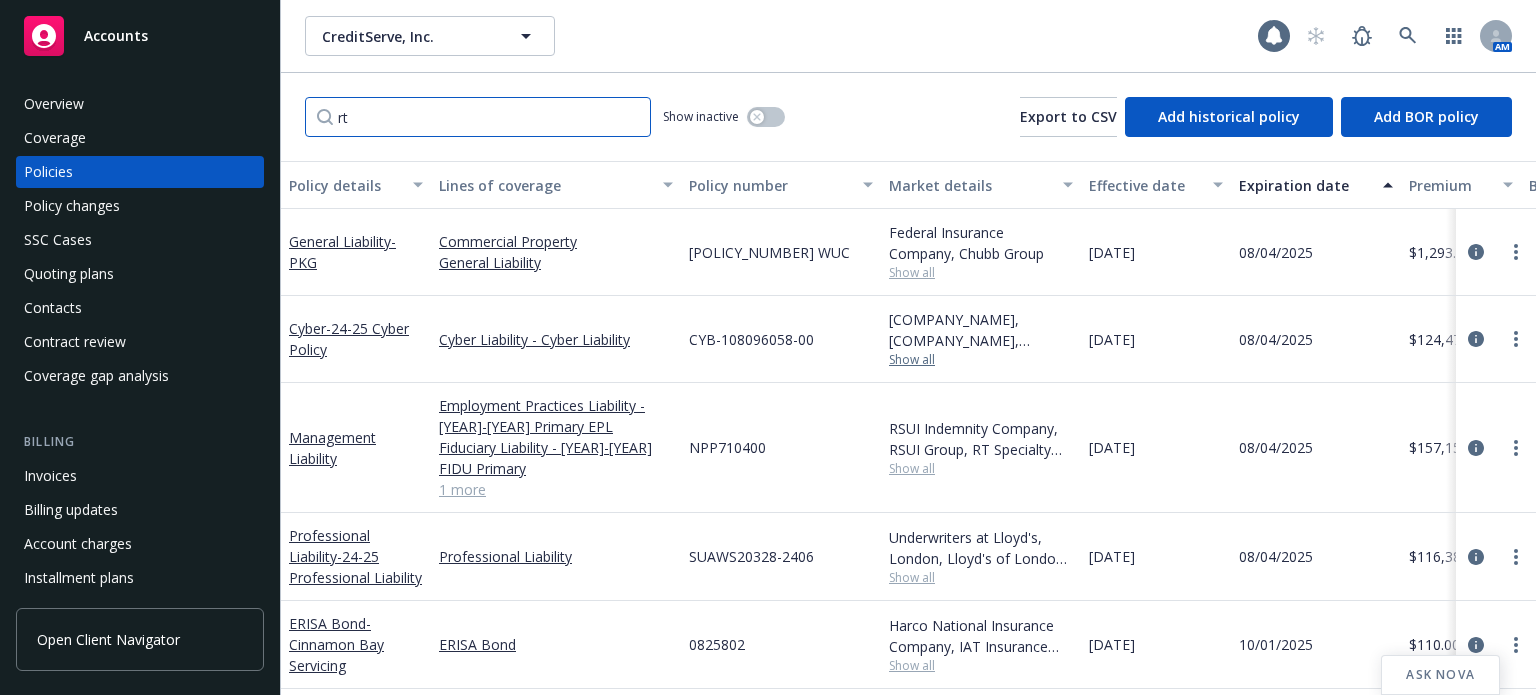 type on "rt" 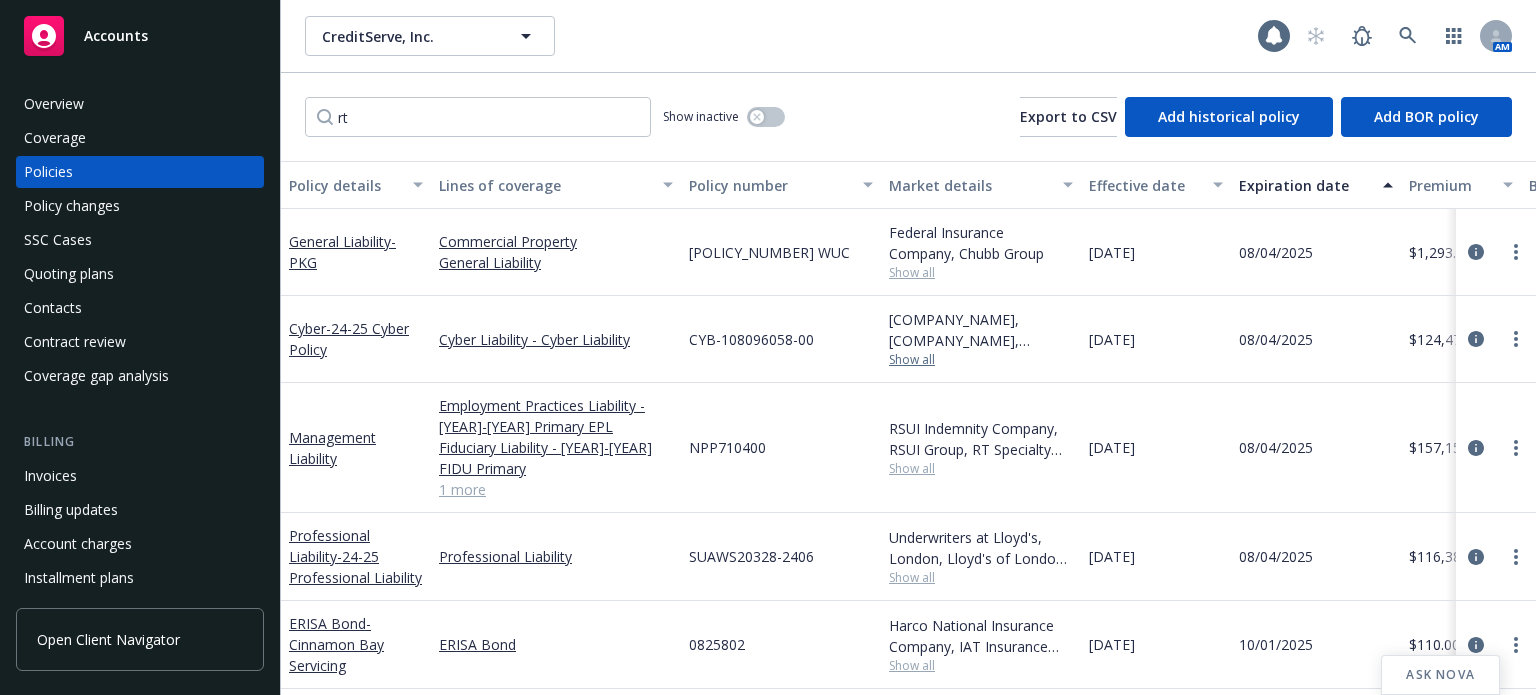 click on "Show all" at bounding box center (981, 360) 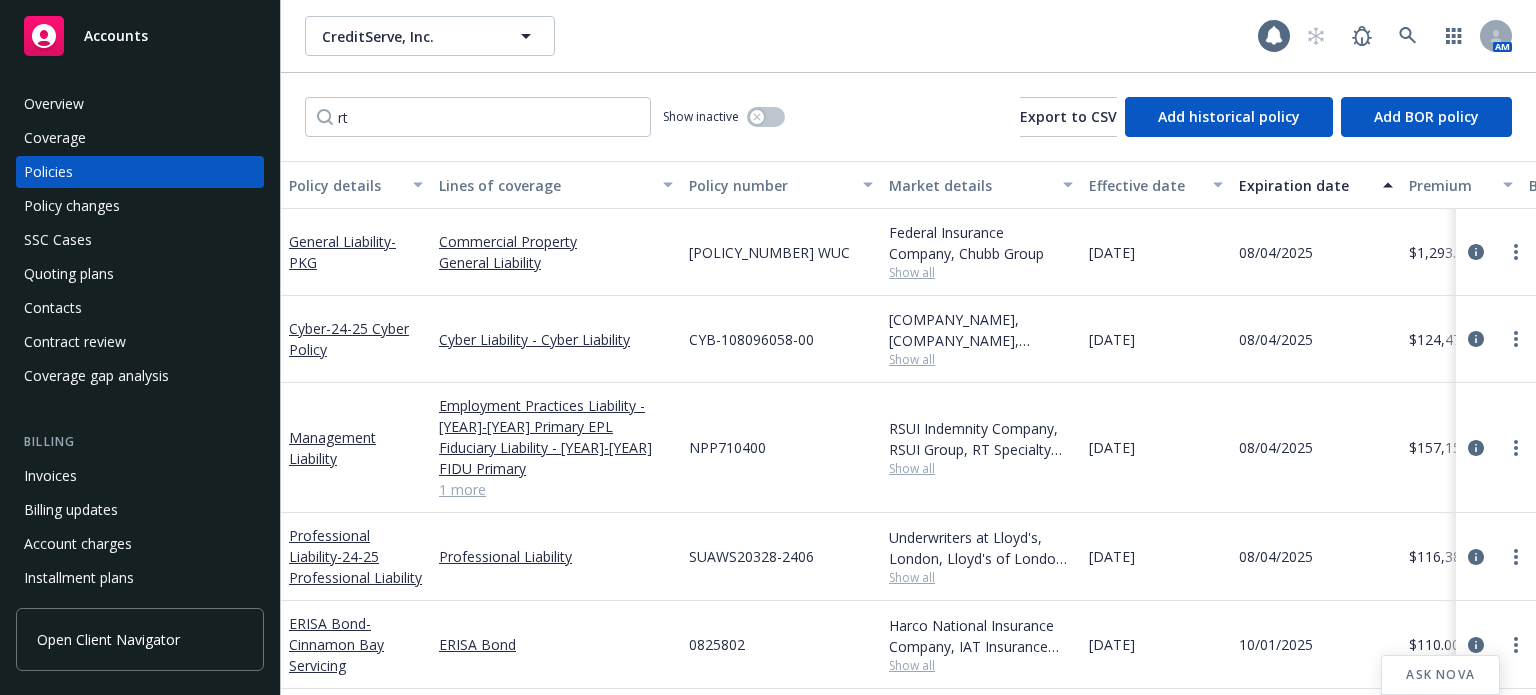 drag, startPoint x: 856, startPoint y: 355, endPoint x: 856, endPoint y: 344, distance: 11 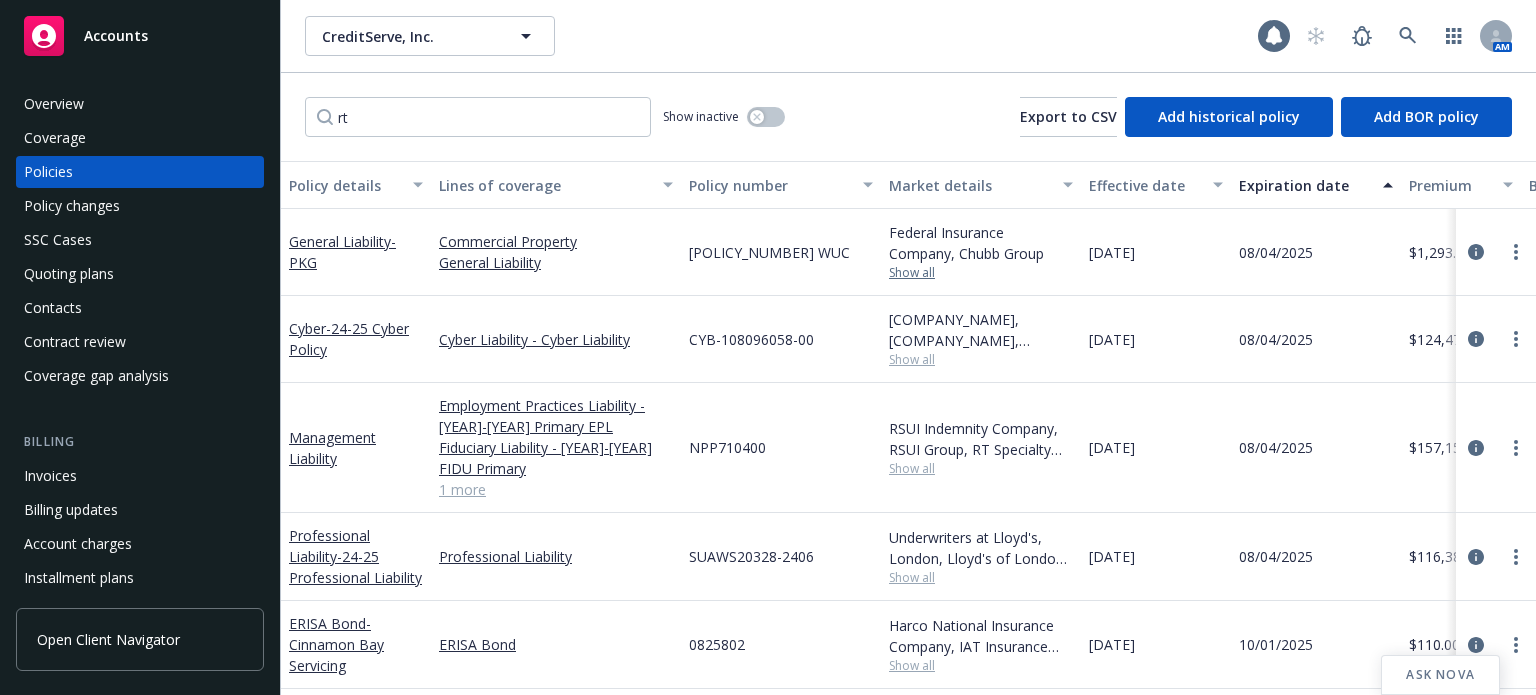 click on "Show all" at bounding box center (981, 273) 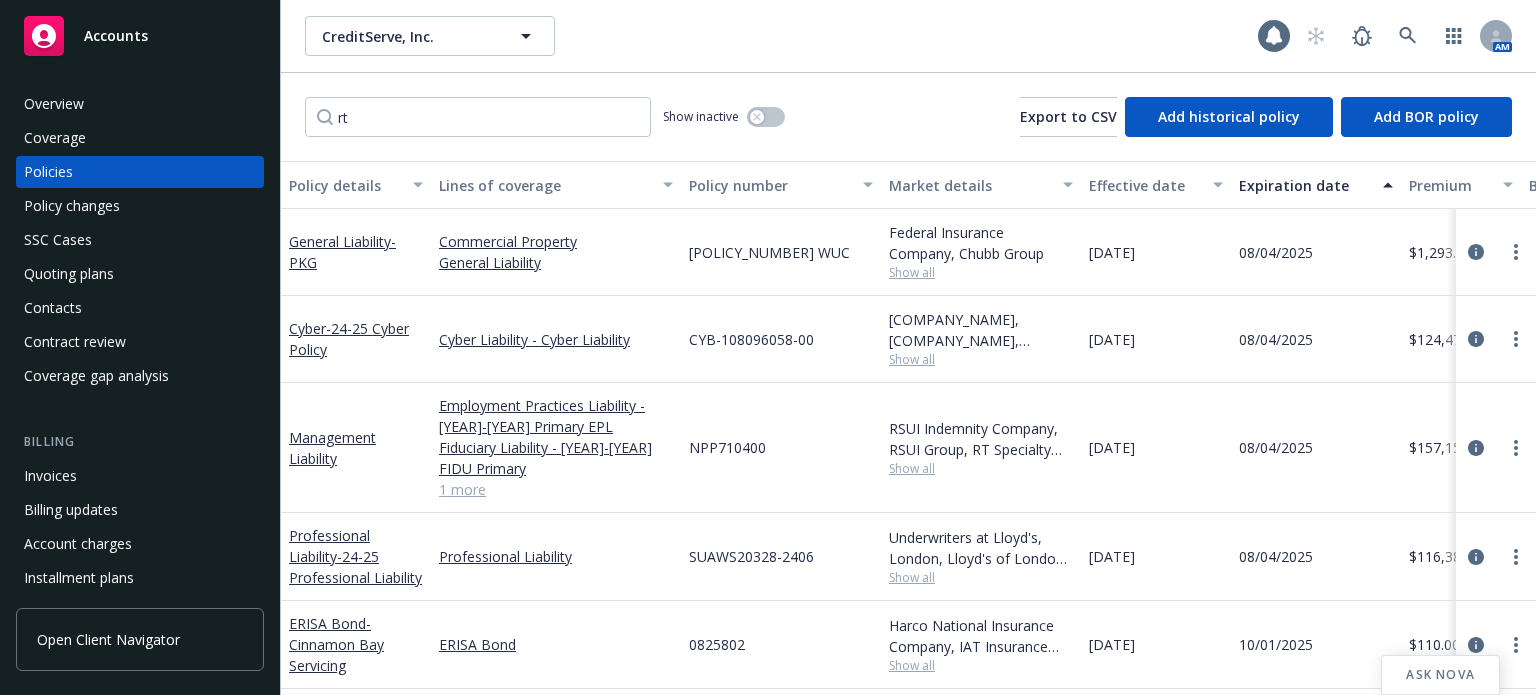 click on "3592-07-96 WUC" at bounding box center (781, 252) 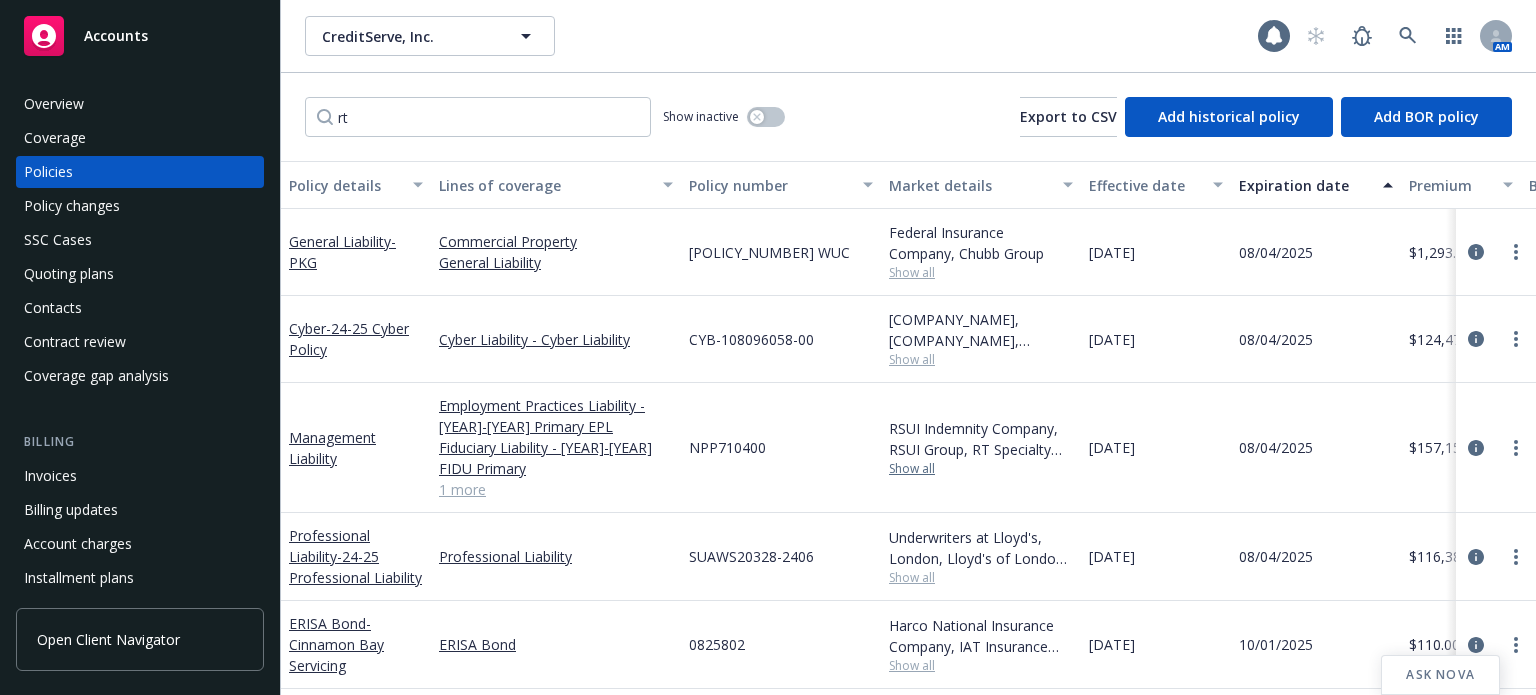 click on "Show all" at bounding box center [981, 469] 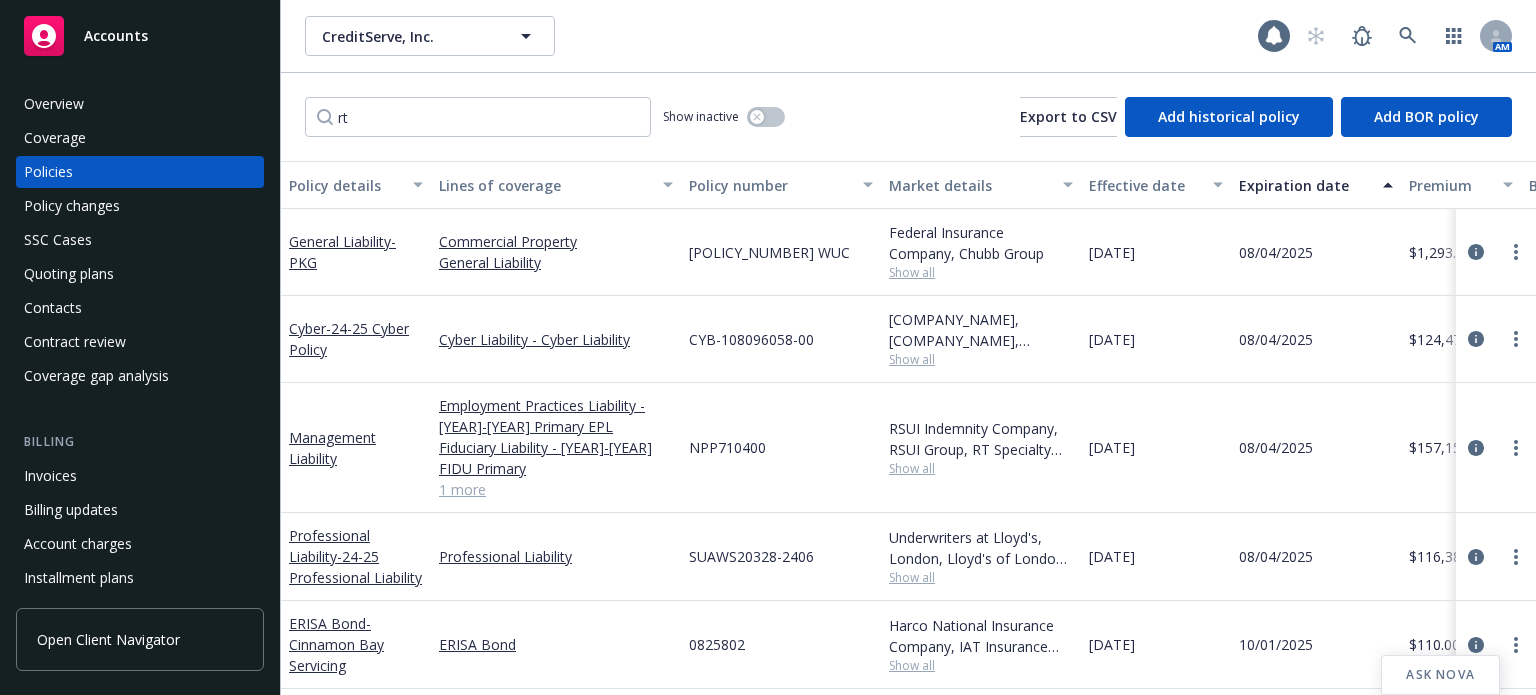 click on "SUAWS20328-2406" at bounding box center [781, 557] 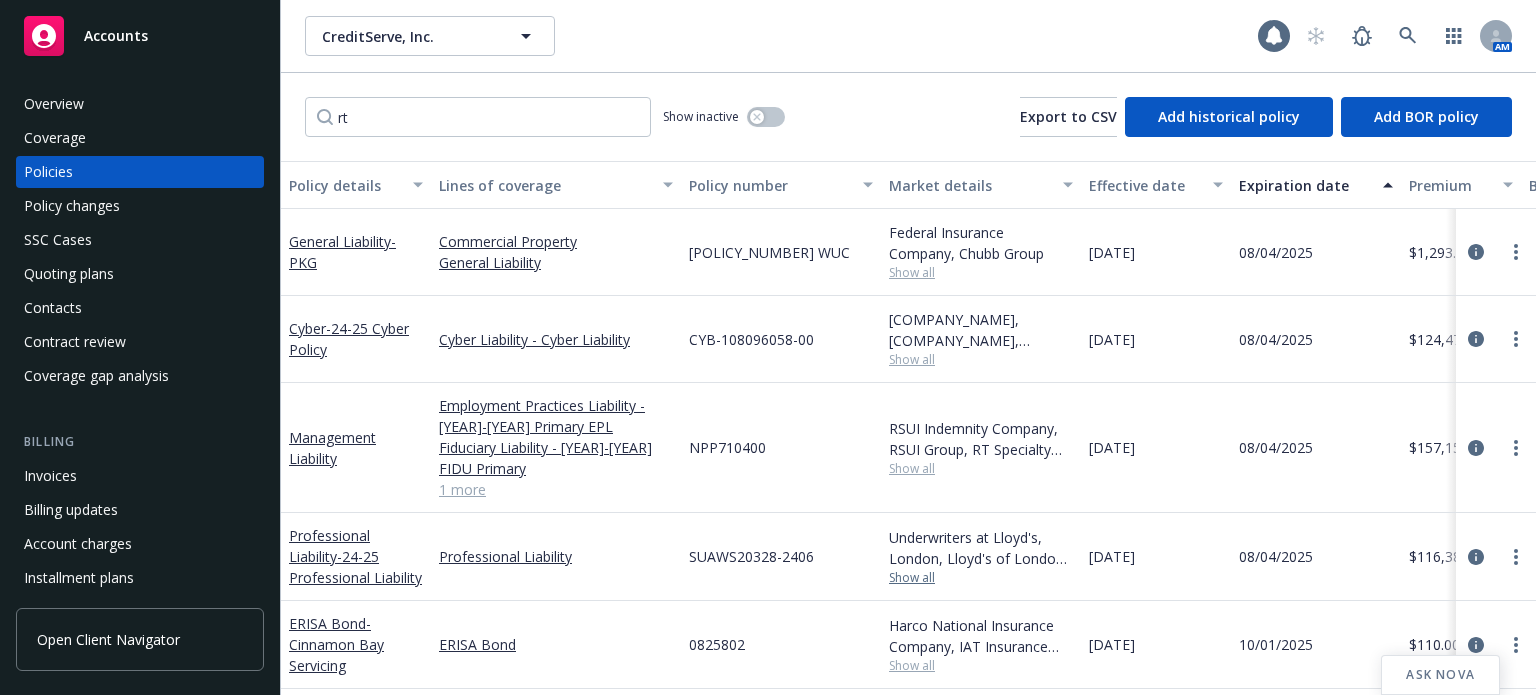 click on "Show all" at bounding box center (981, 578) 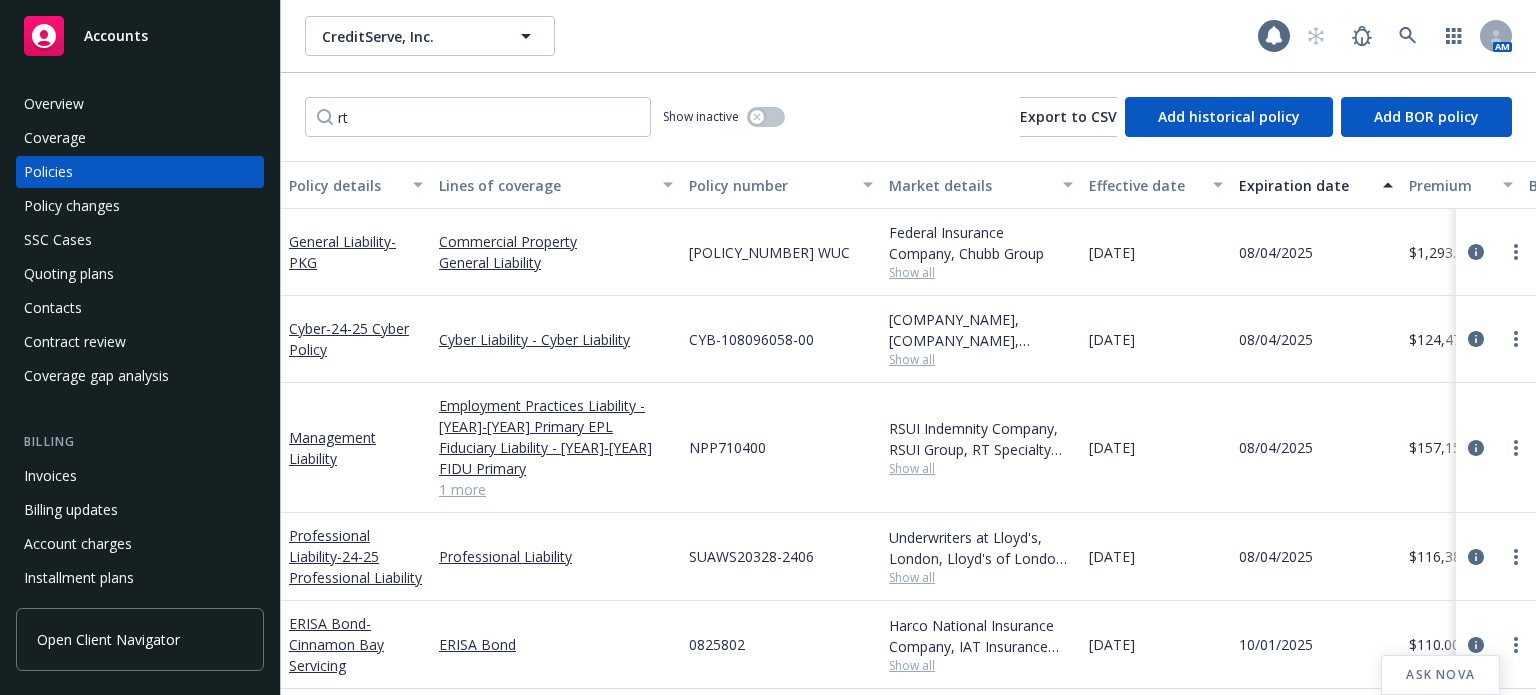 click on "0825802" at bounding box center [781, 645] 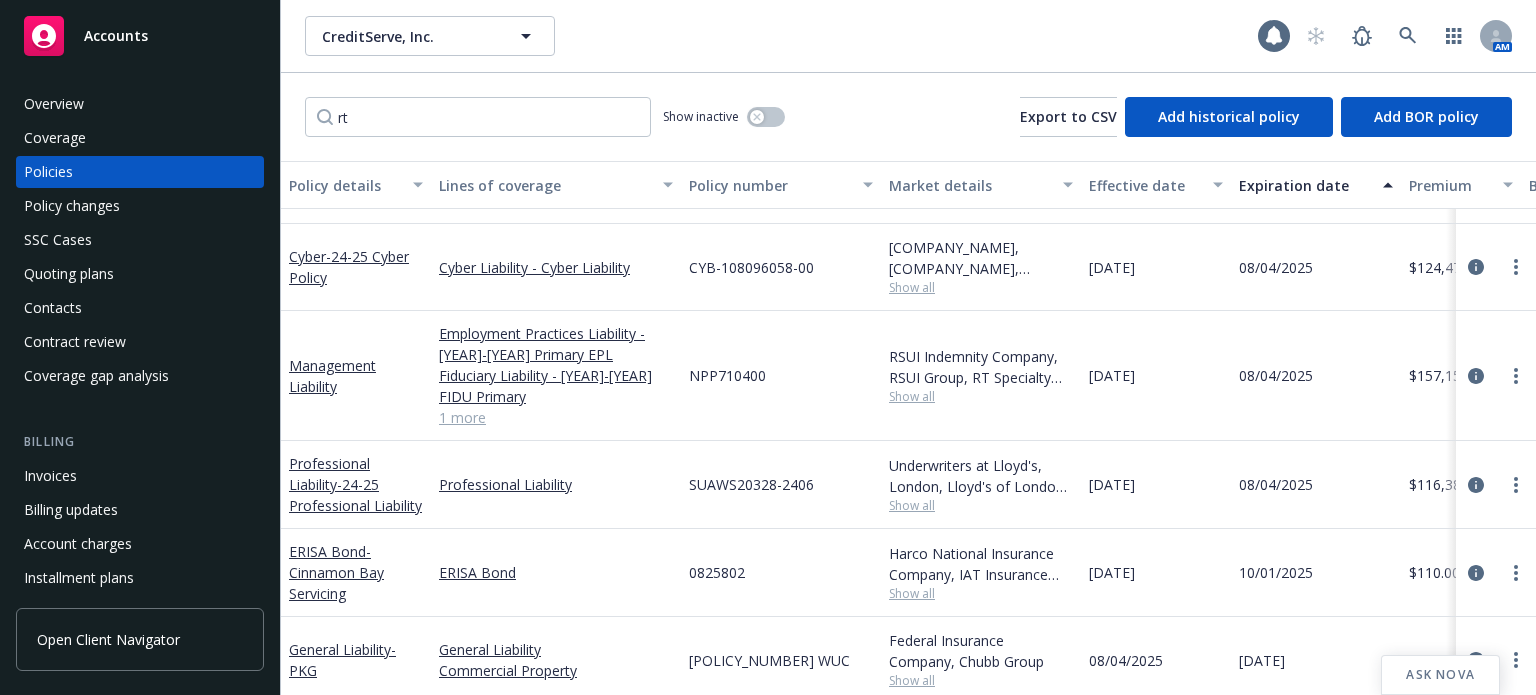 scroll, scrollTop: 94, scrollLeft: 0, axis: vertical 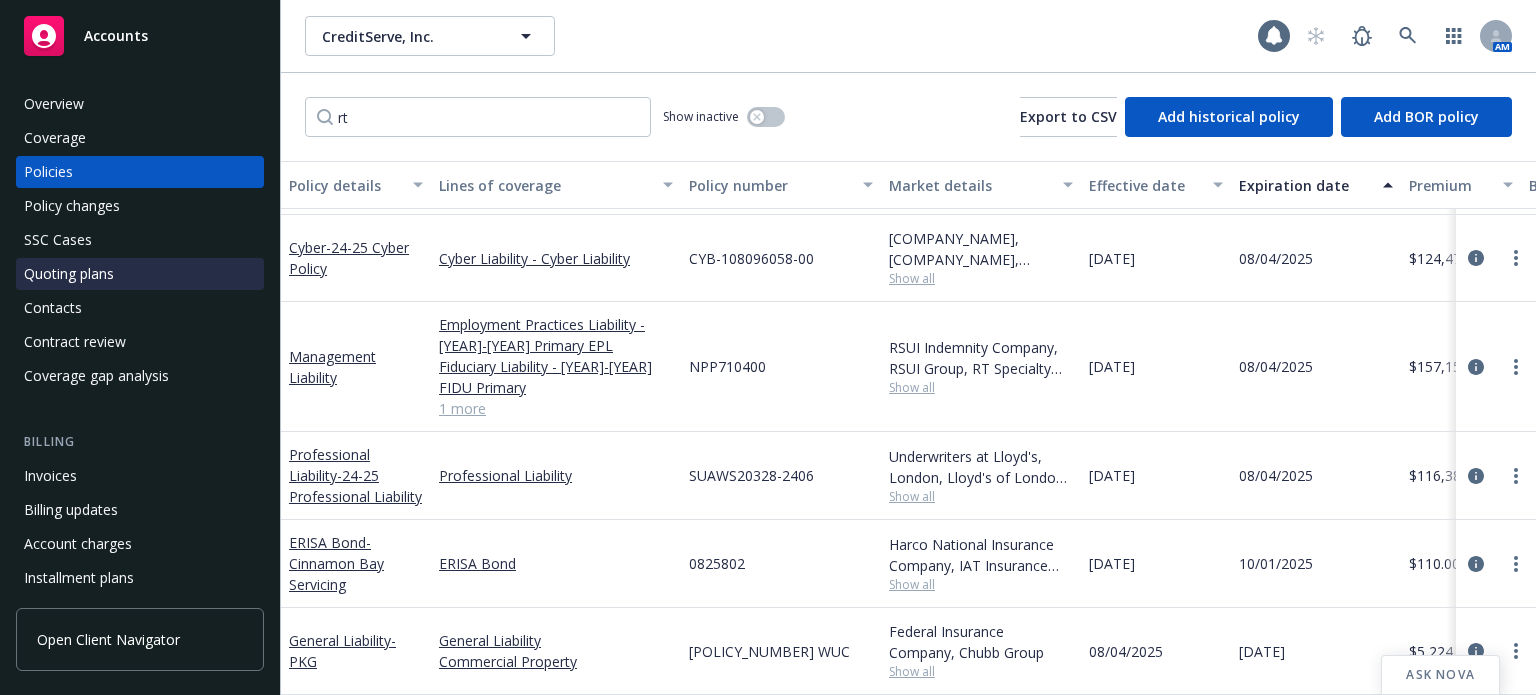 click on "Quoting plans" at bounding box center [140, 274] 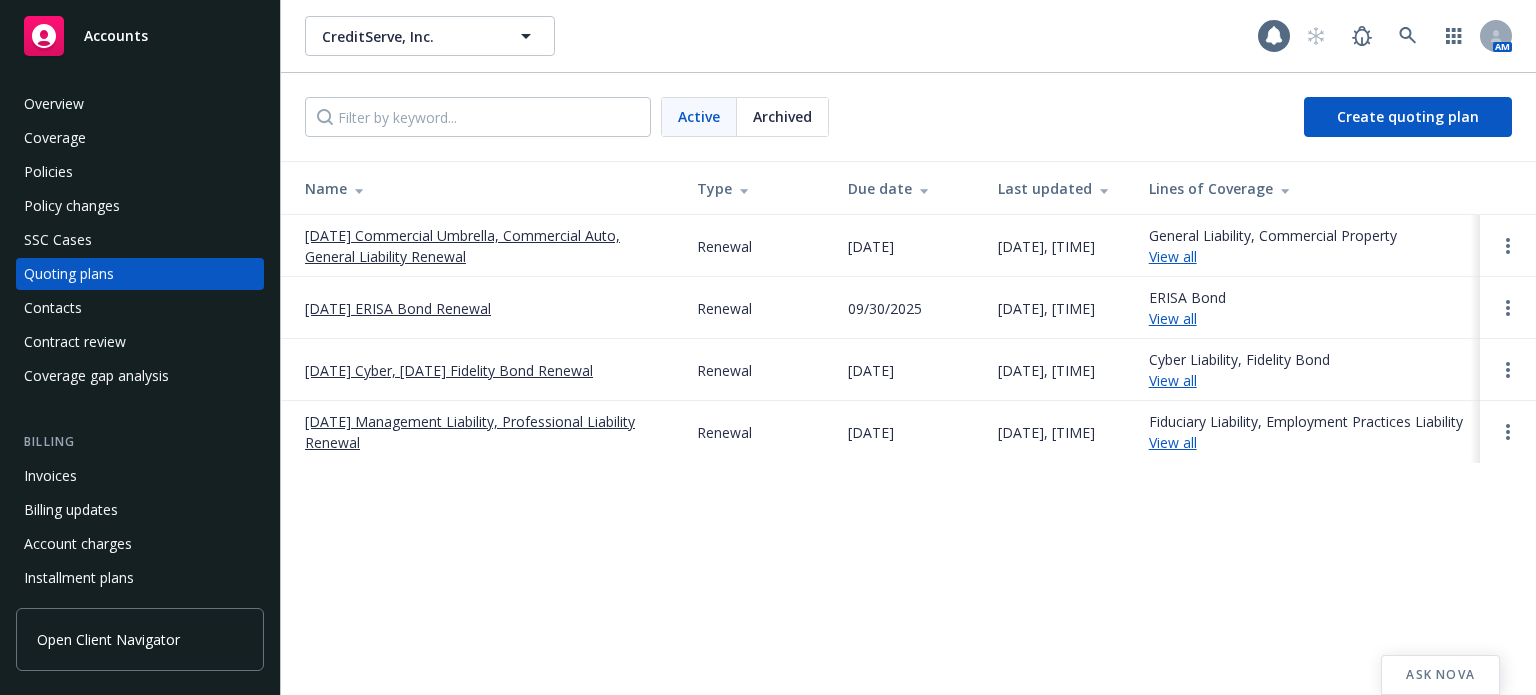 click on "Archived" at bounding box center [782, 117] 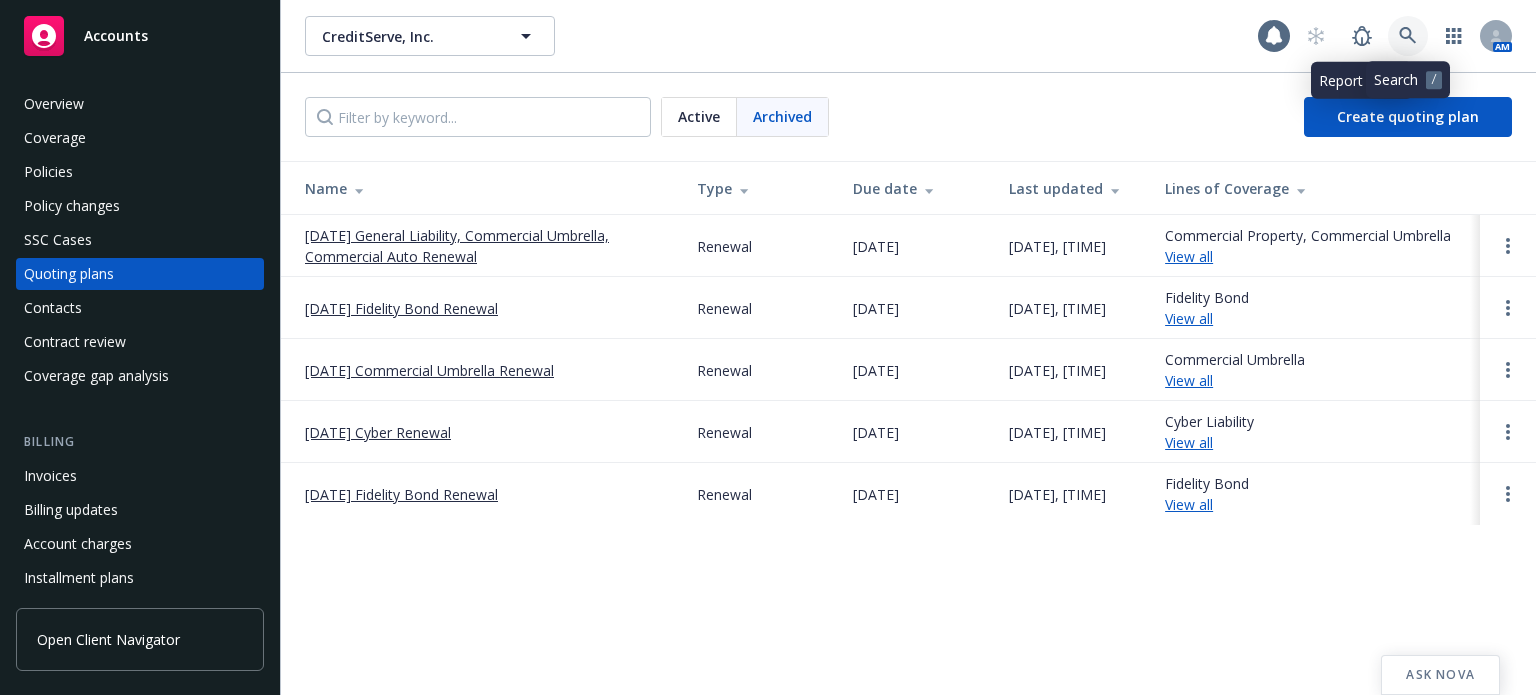 click at bounding box center (1362, 36) 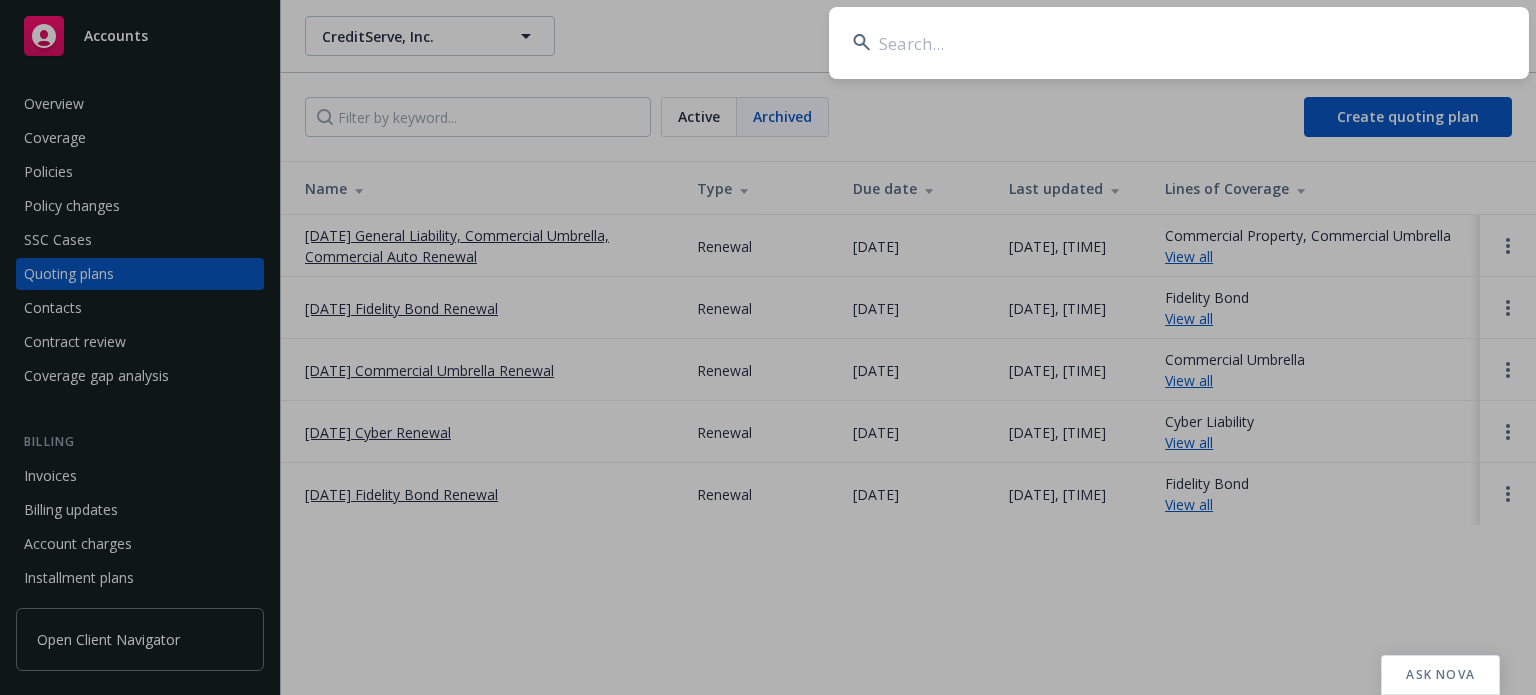 click at bounding box center [1179, 43] 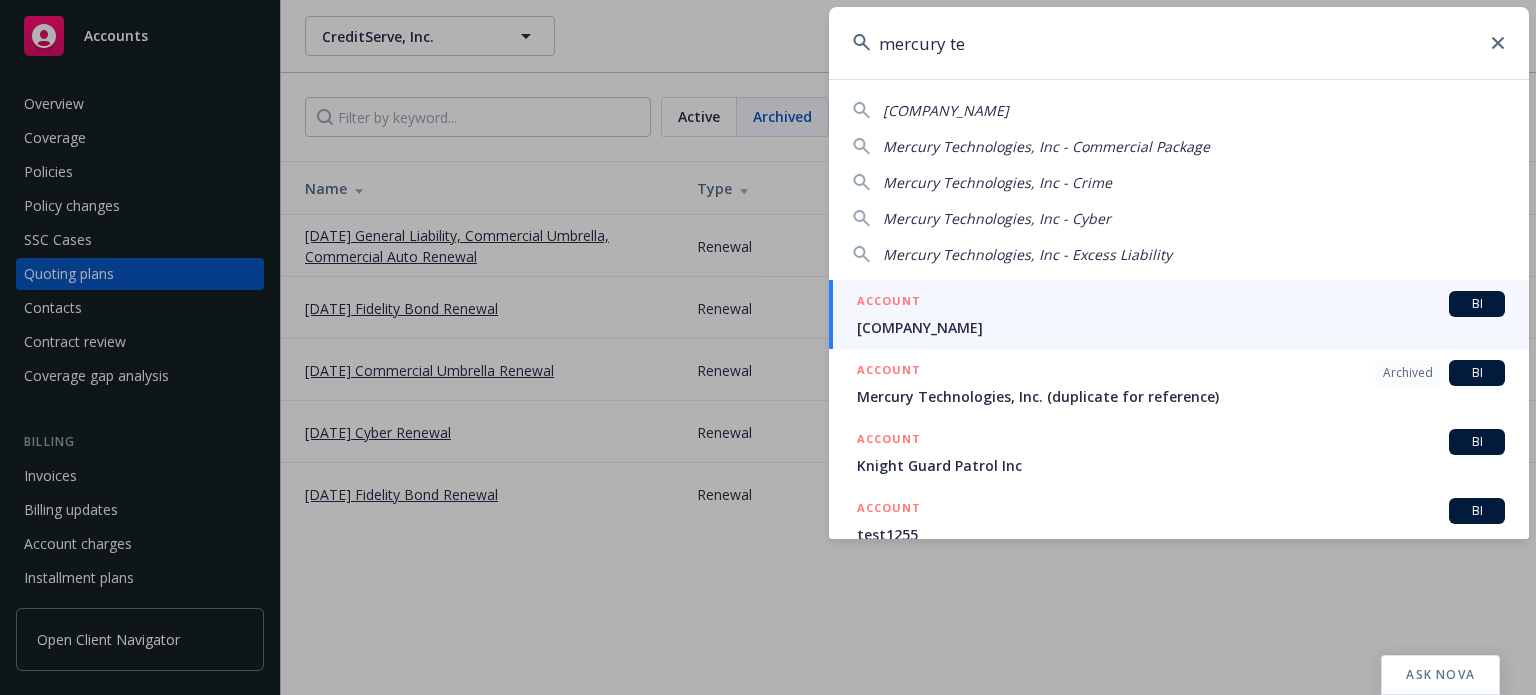 type on "mercury te" 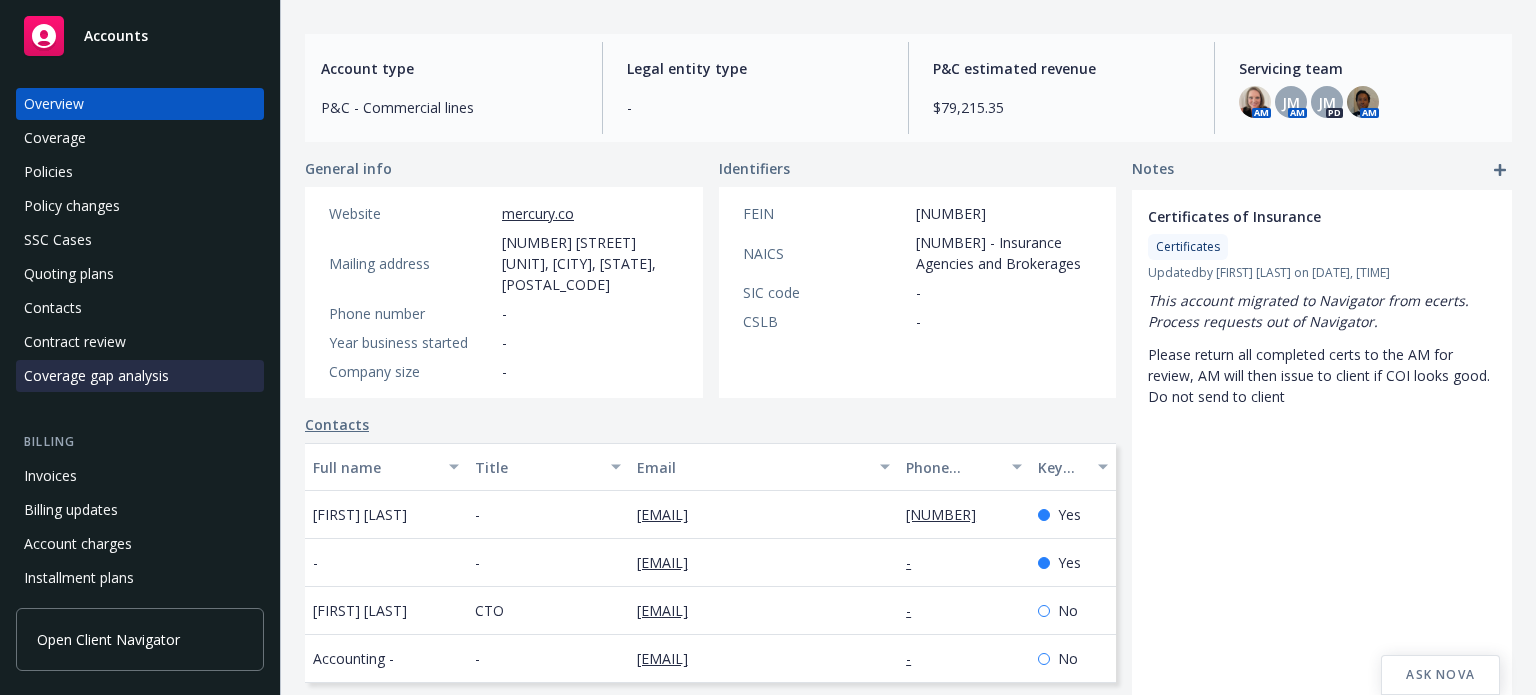 scroll, scrollTop: 200, scrollLeft: 0, axis: vertical 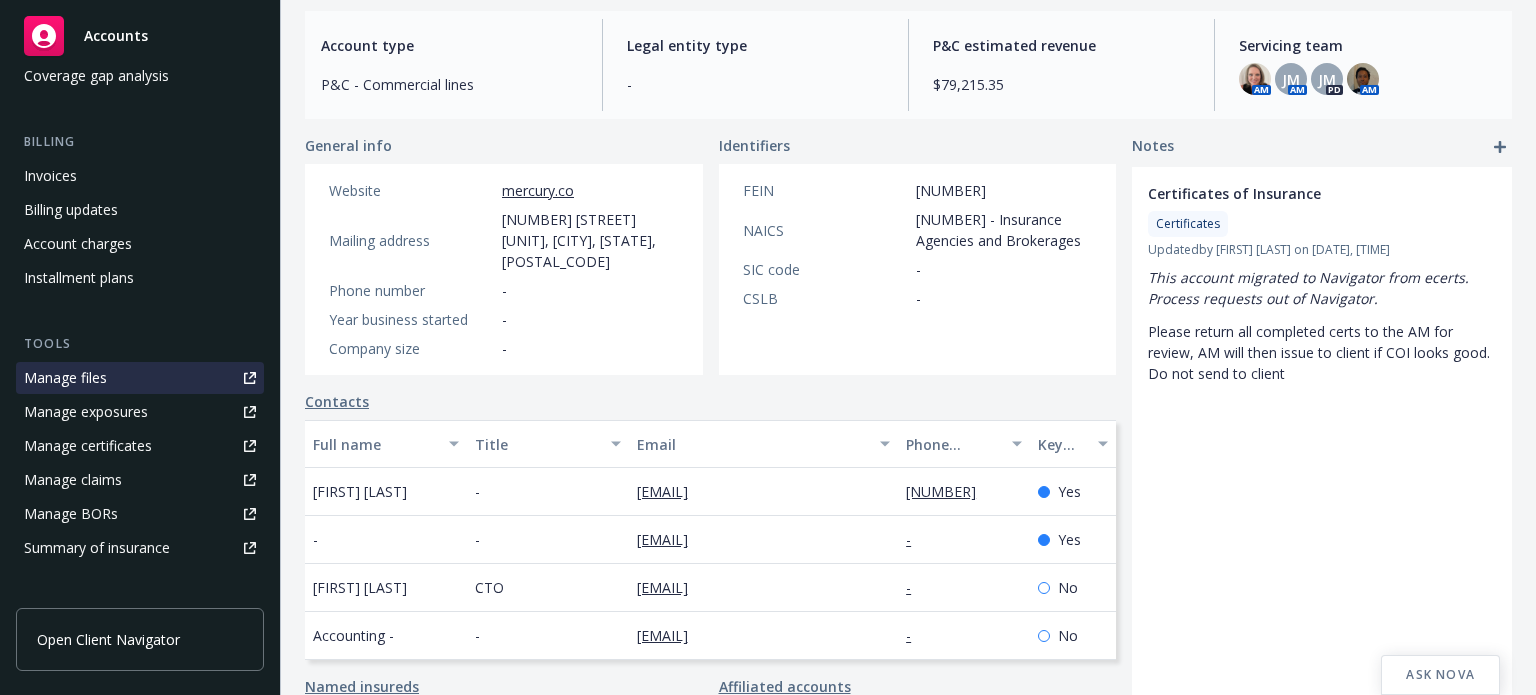 click on "Manage files" at bounding box center (65, 378) 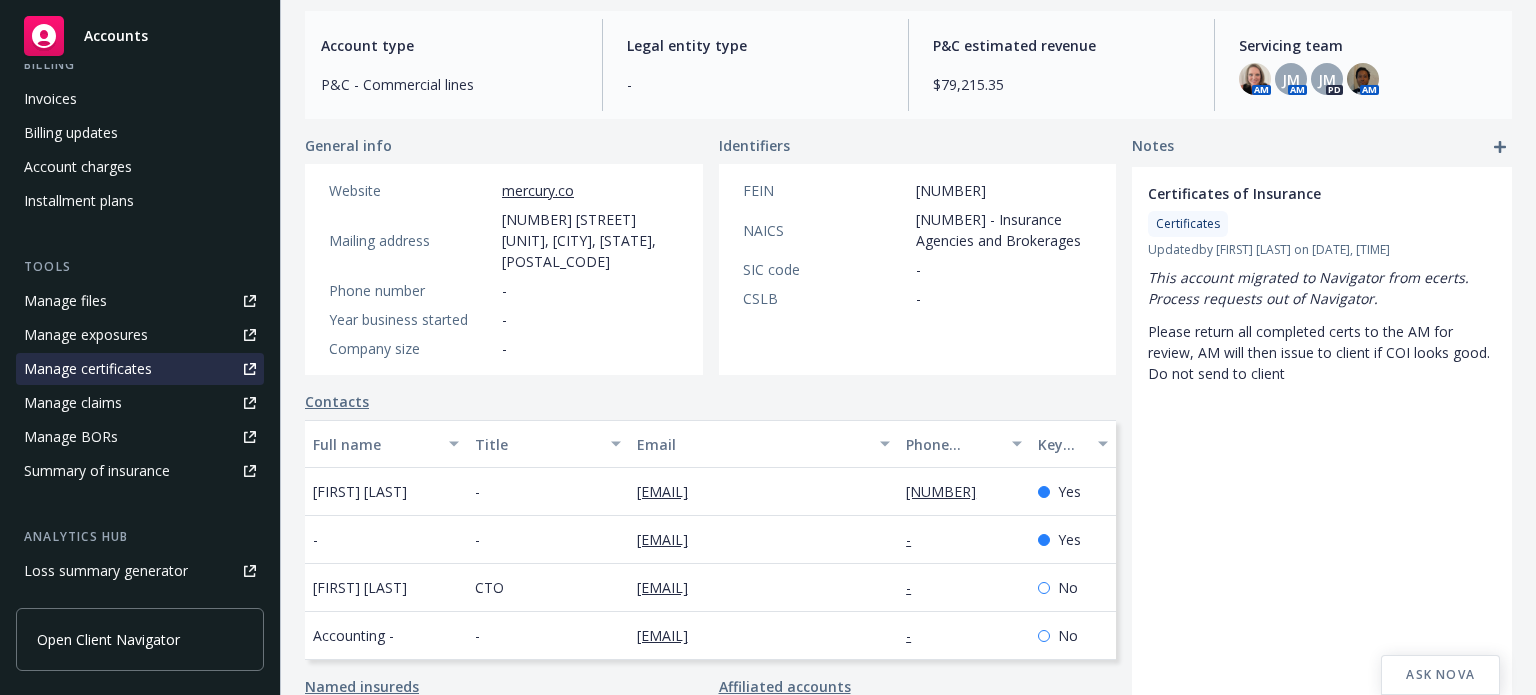 scroll, scrollTop: 607, scrollLeft: 0, axis: vertical 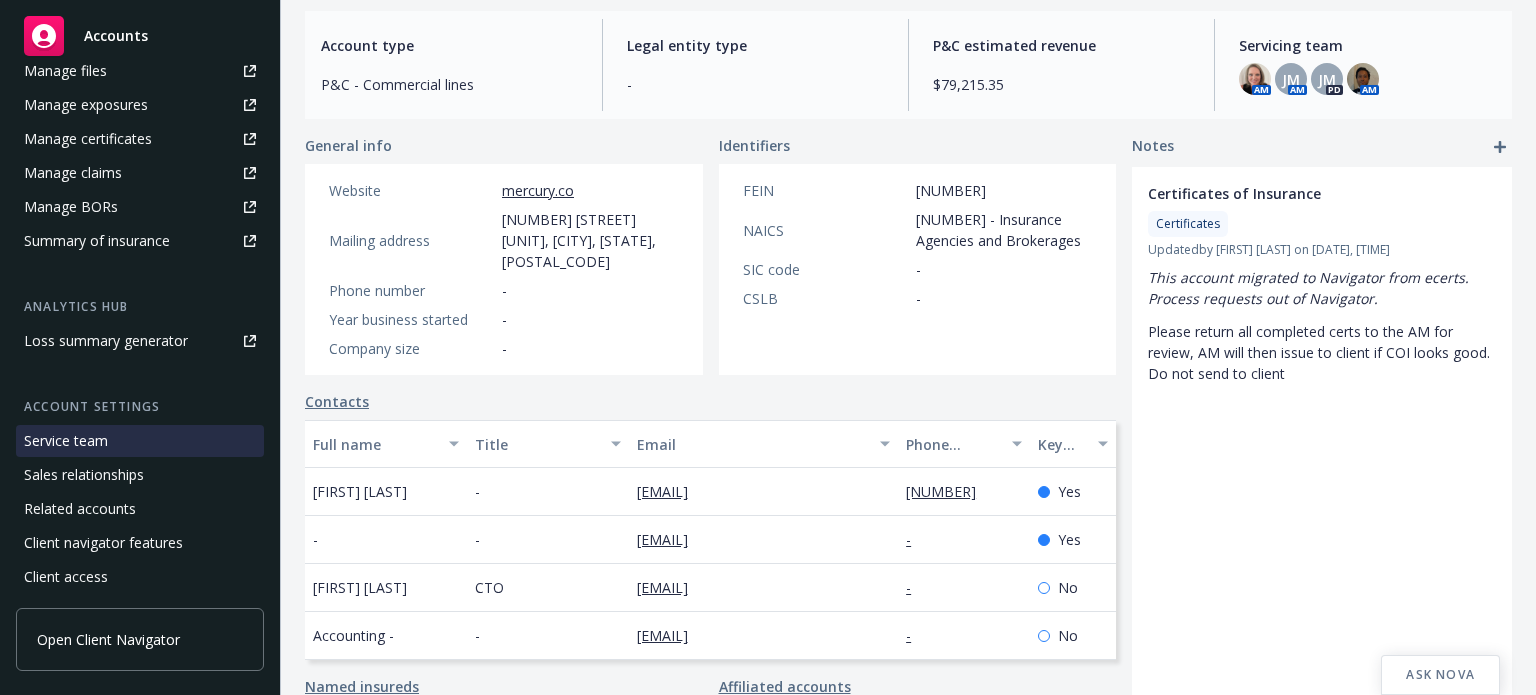 click on "Service team" at bounding box center (66, 441) 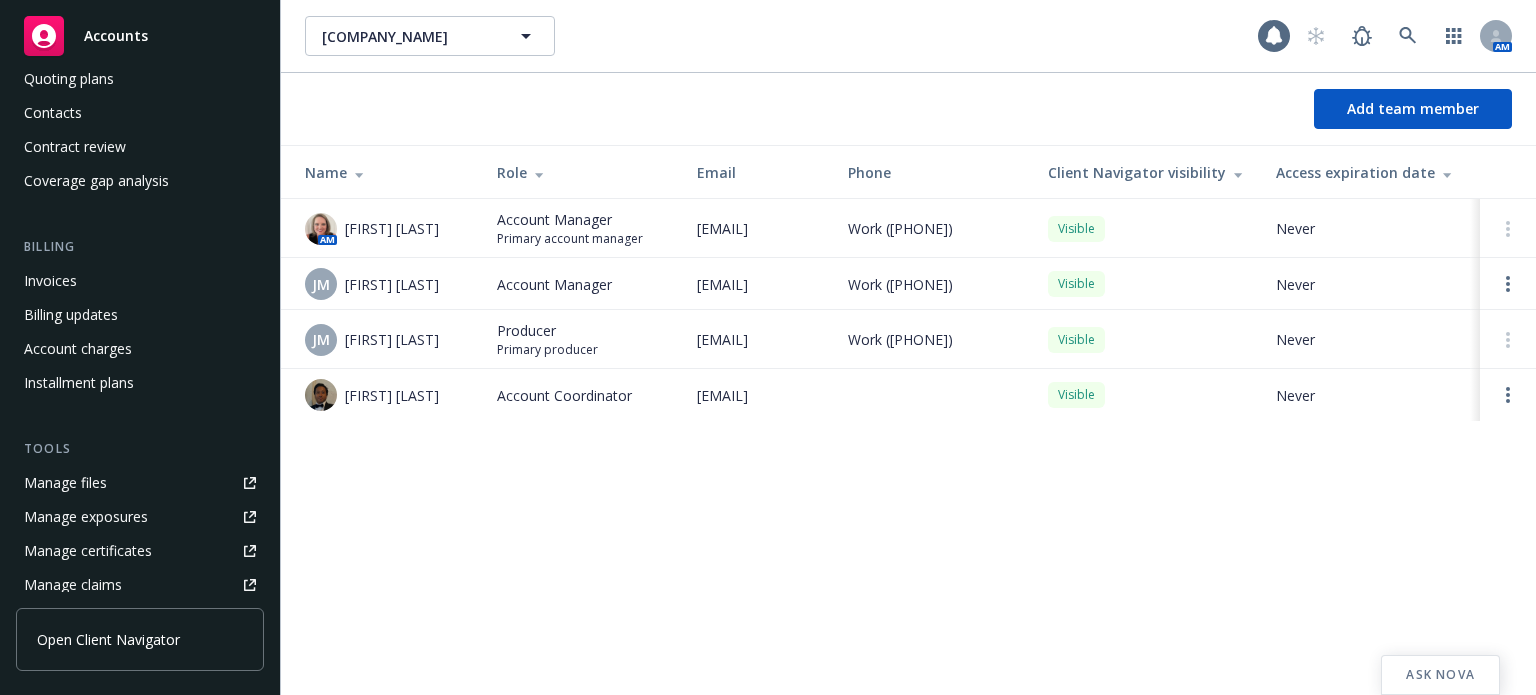 scroll, scrollTop: 0, scrollLeft: 0, axis: both 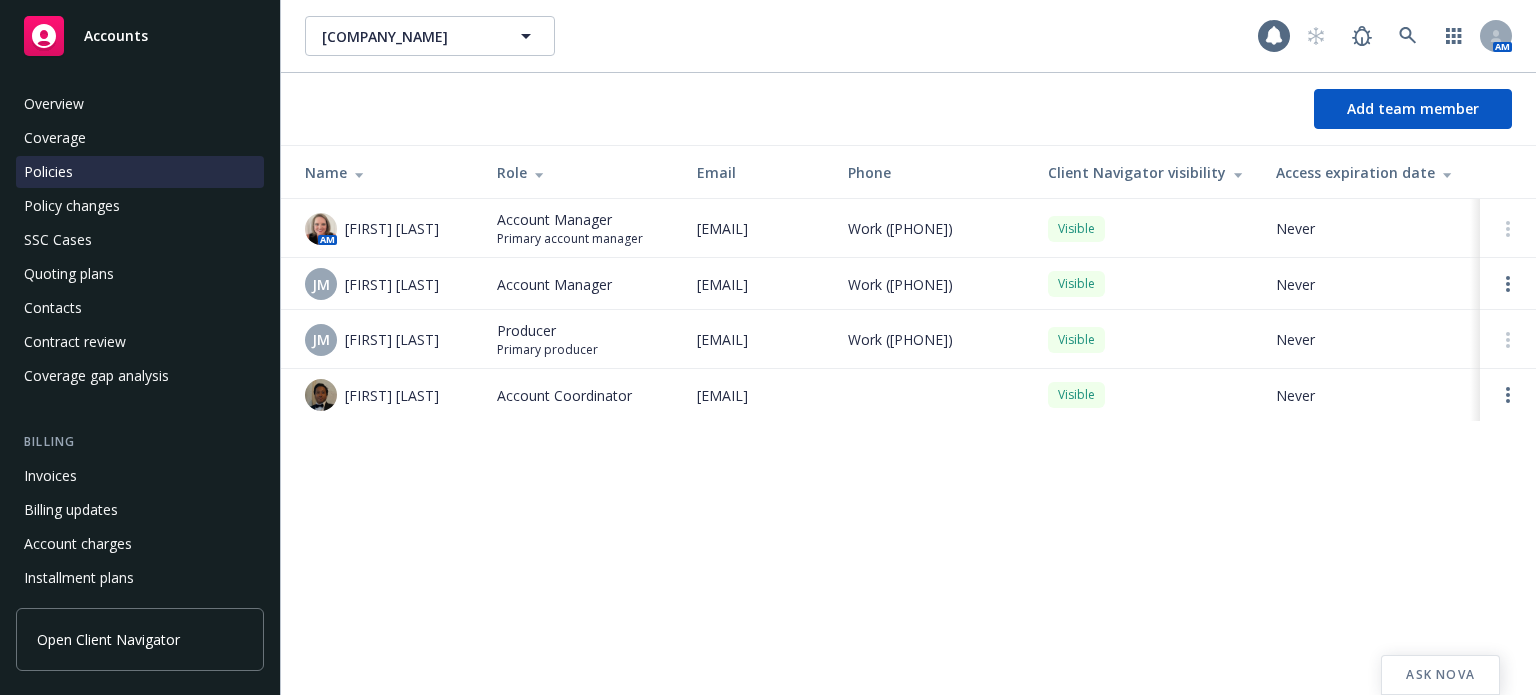 click on "Policies" at bounding box center (48, 172) 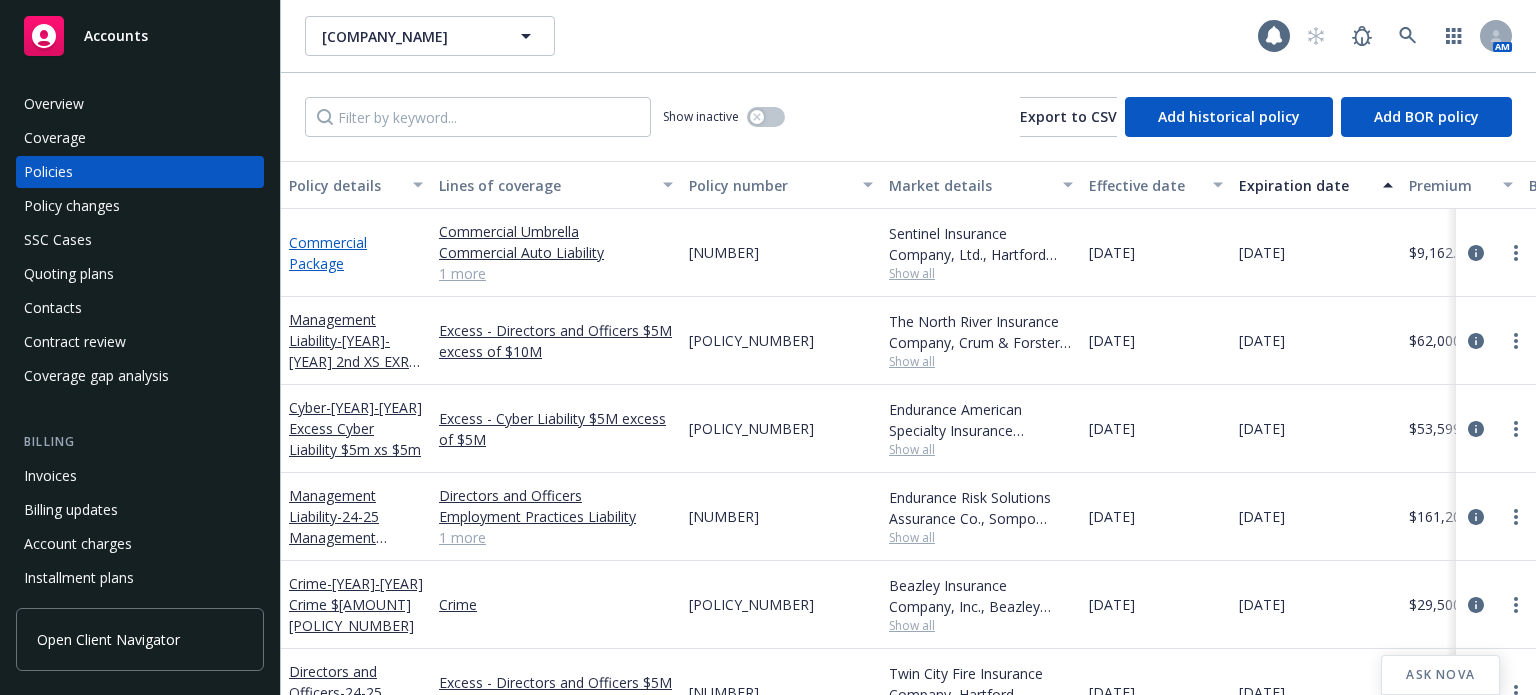 click on "Commercial Package" at bounding box center [328, 253] 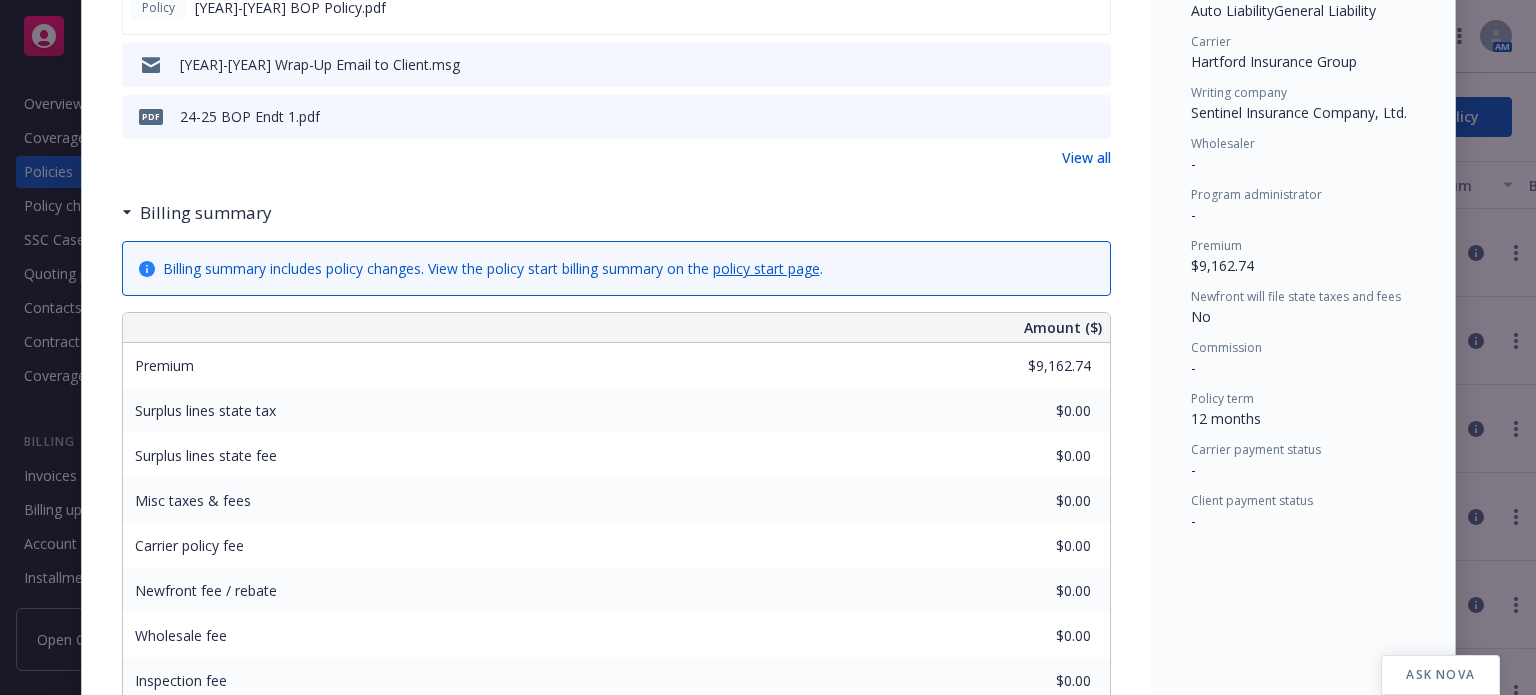 scroll, scrollTop: 400, scrollLeft: 0, axis: vertical 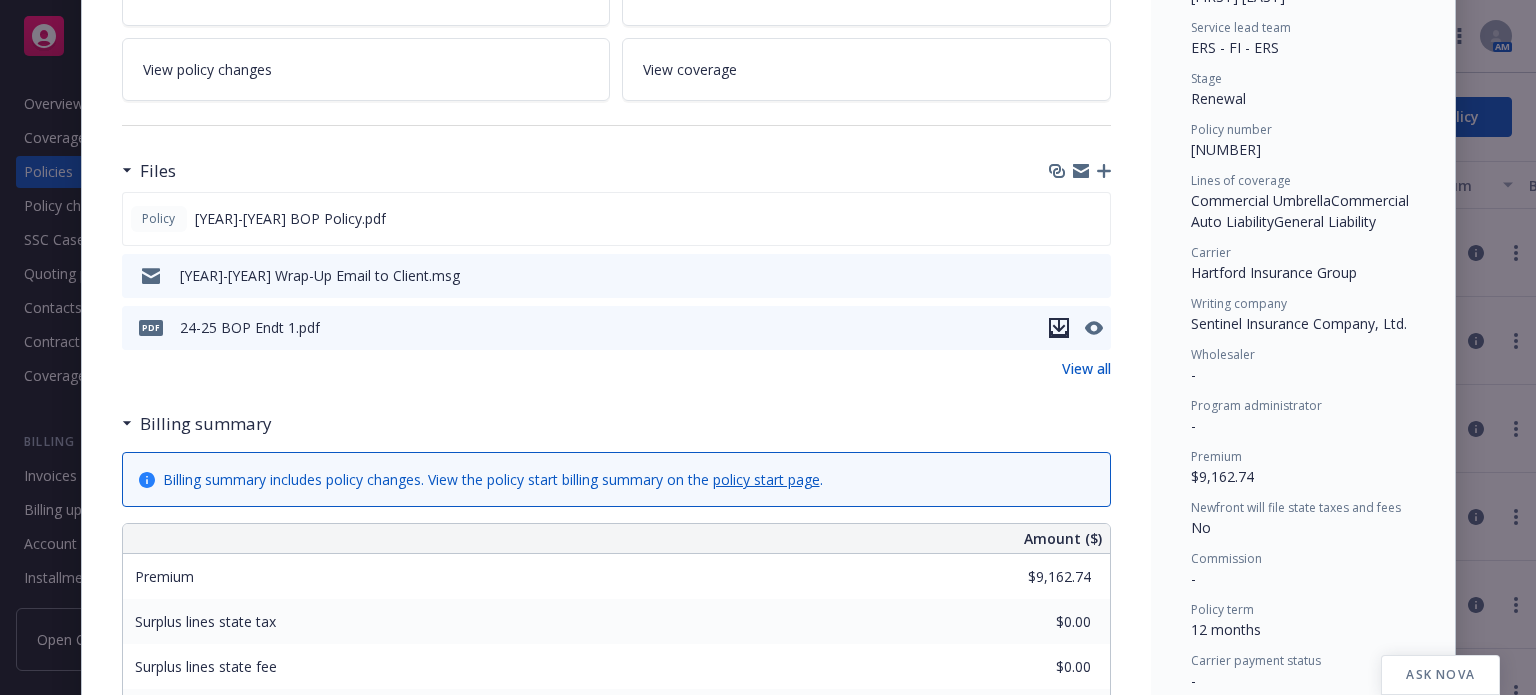 click at bounding box center [1061, 276] 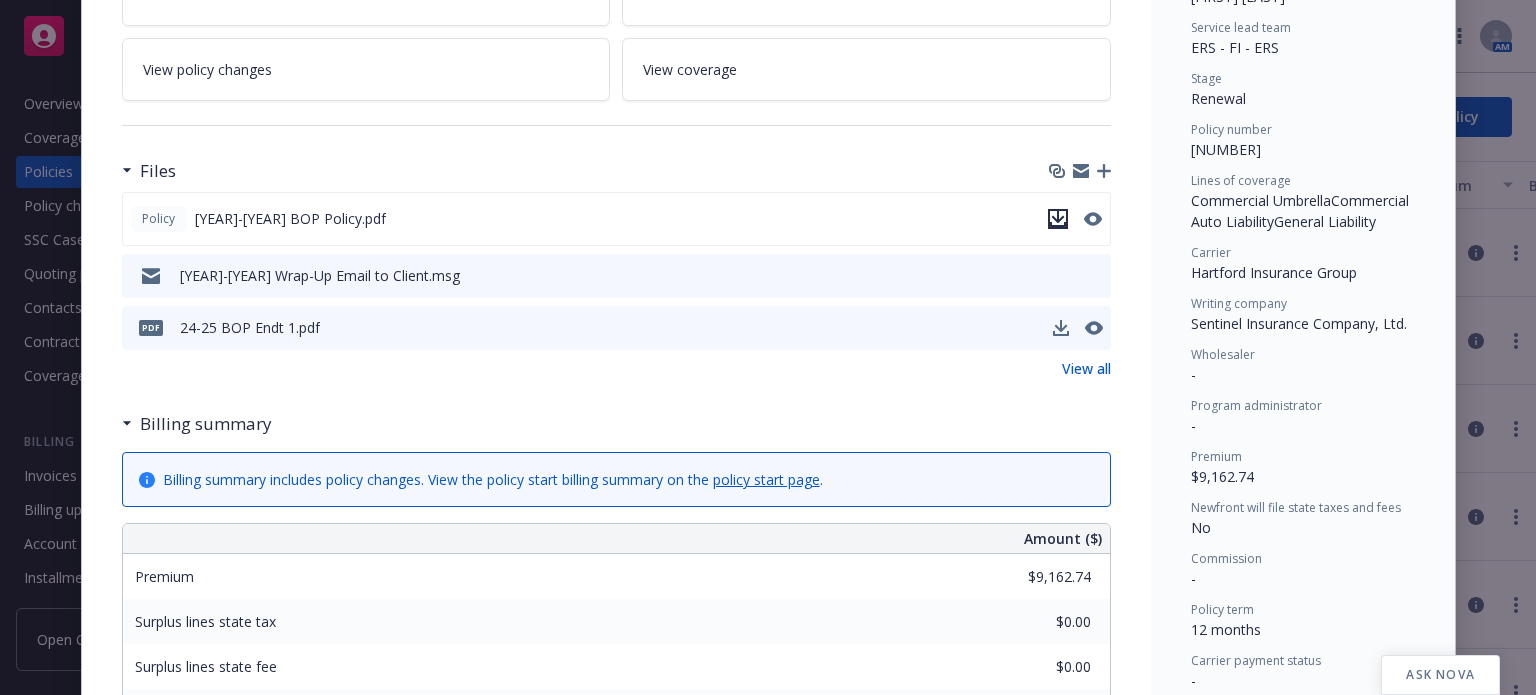 click at bounding box center [1058, 219] 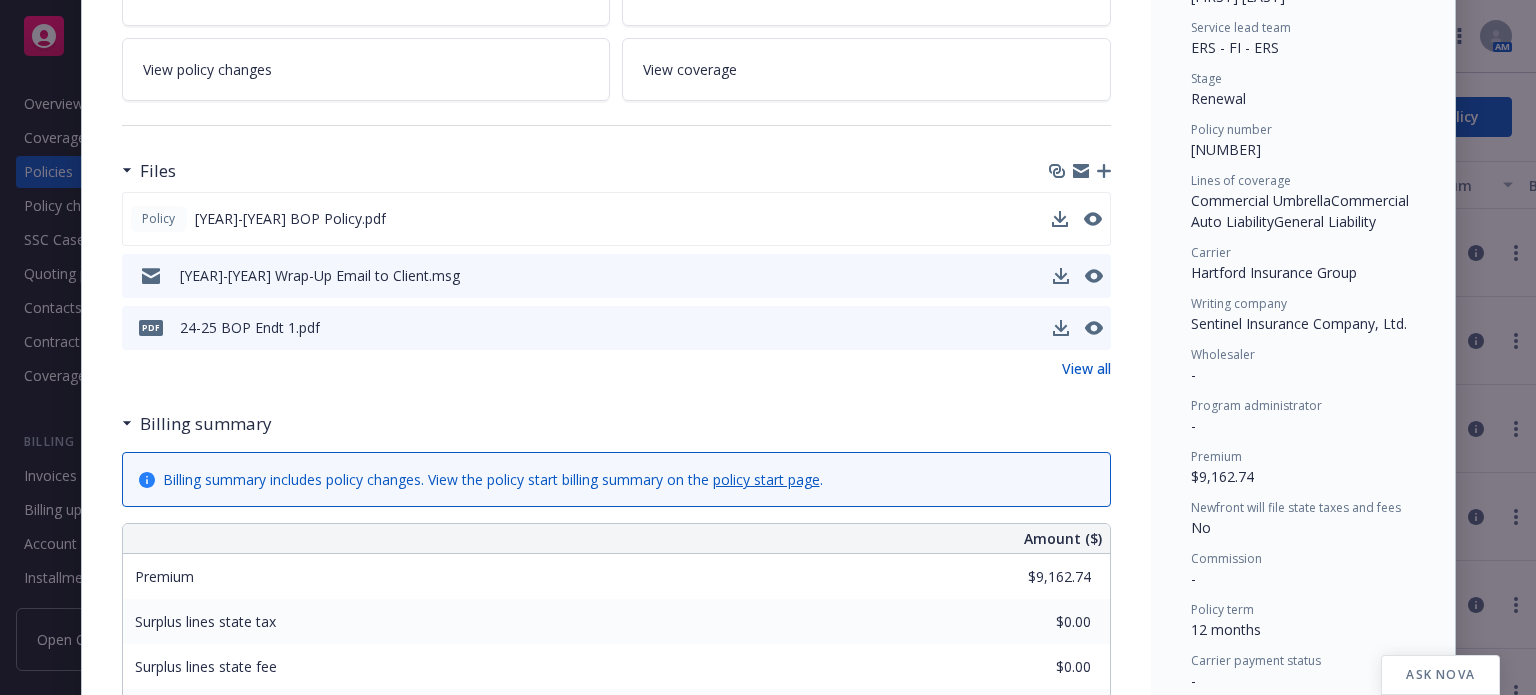 scroll, scrollTop: 0, scrollLeft: 0, axis: both 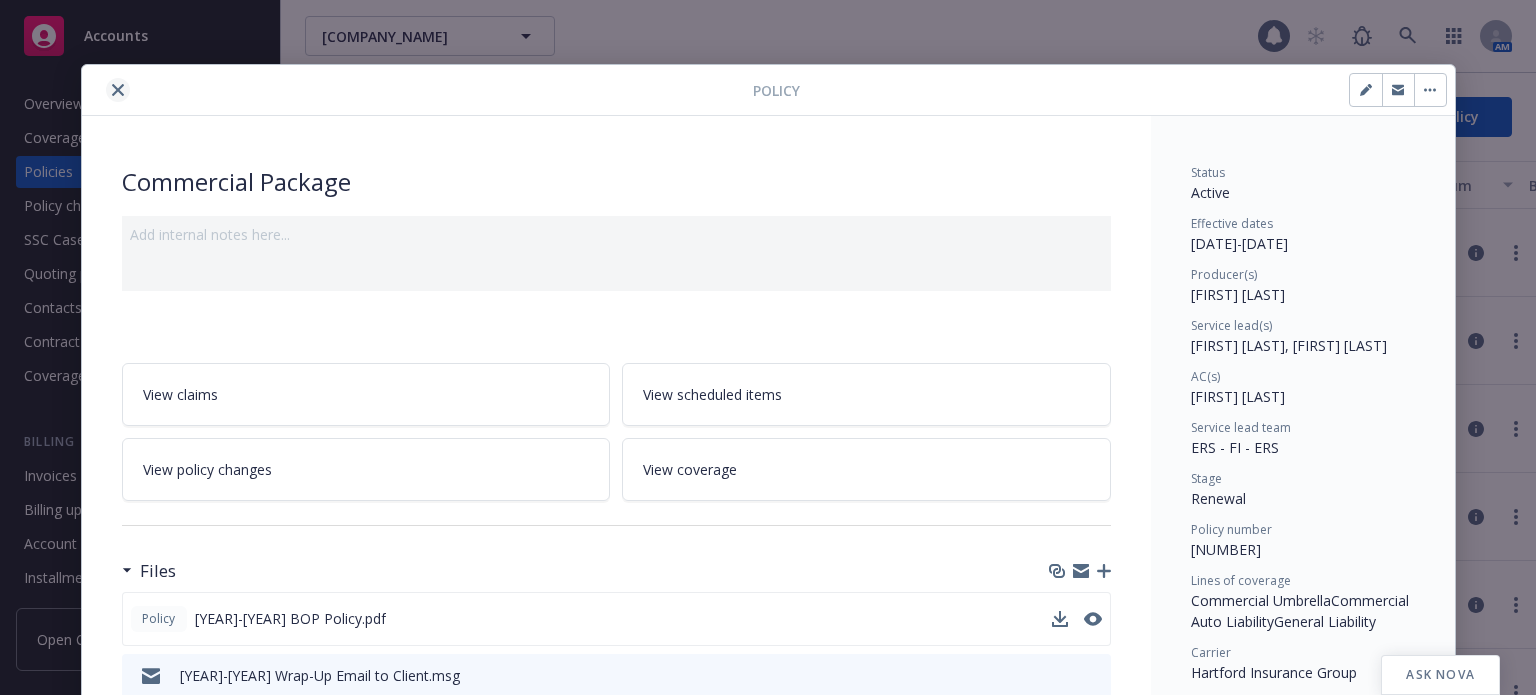 click at bounding box center [118, 90] 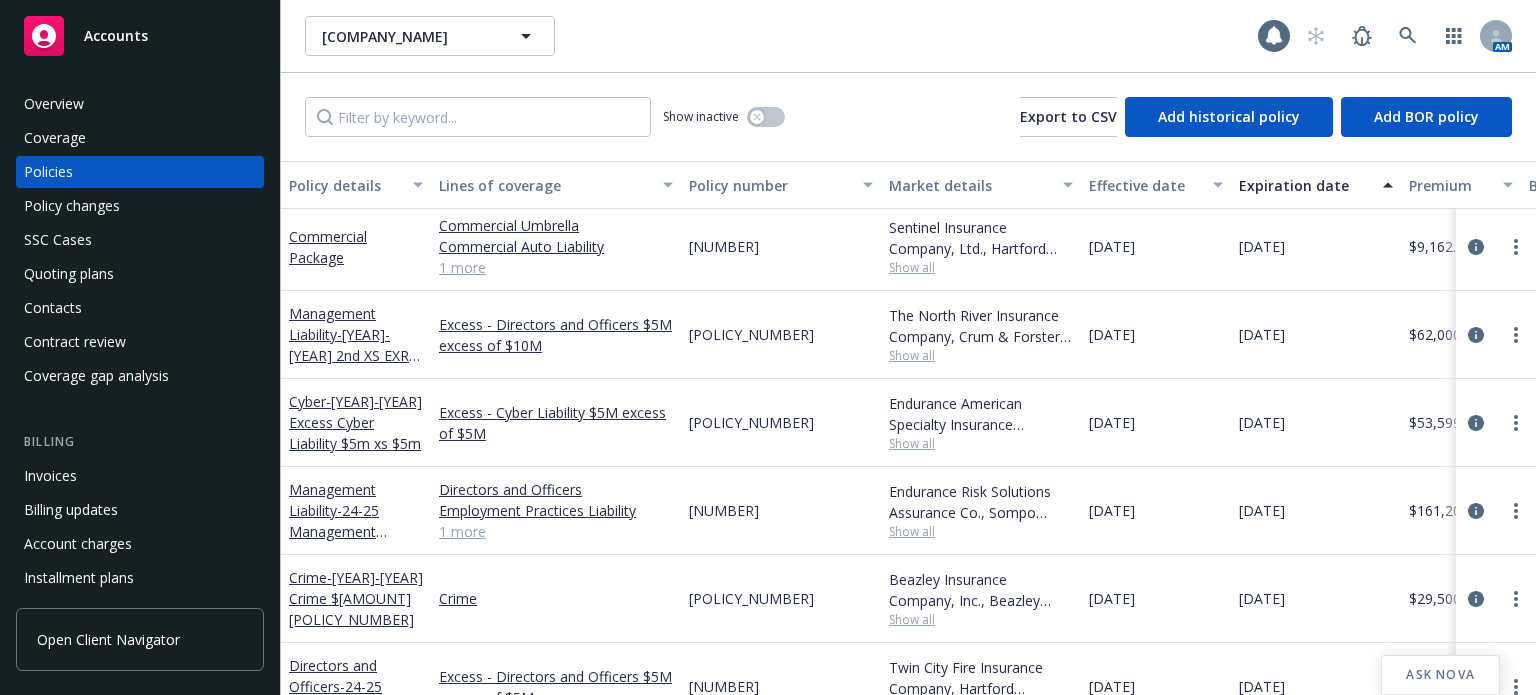 scroll, scrollTop: 0, scrollLeft: 0, axis: both 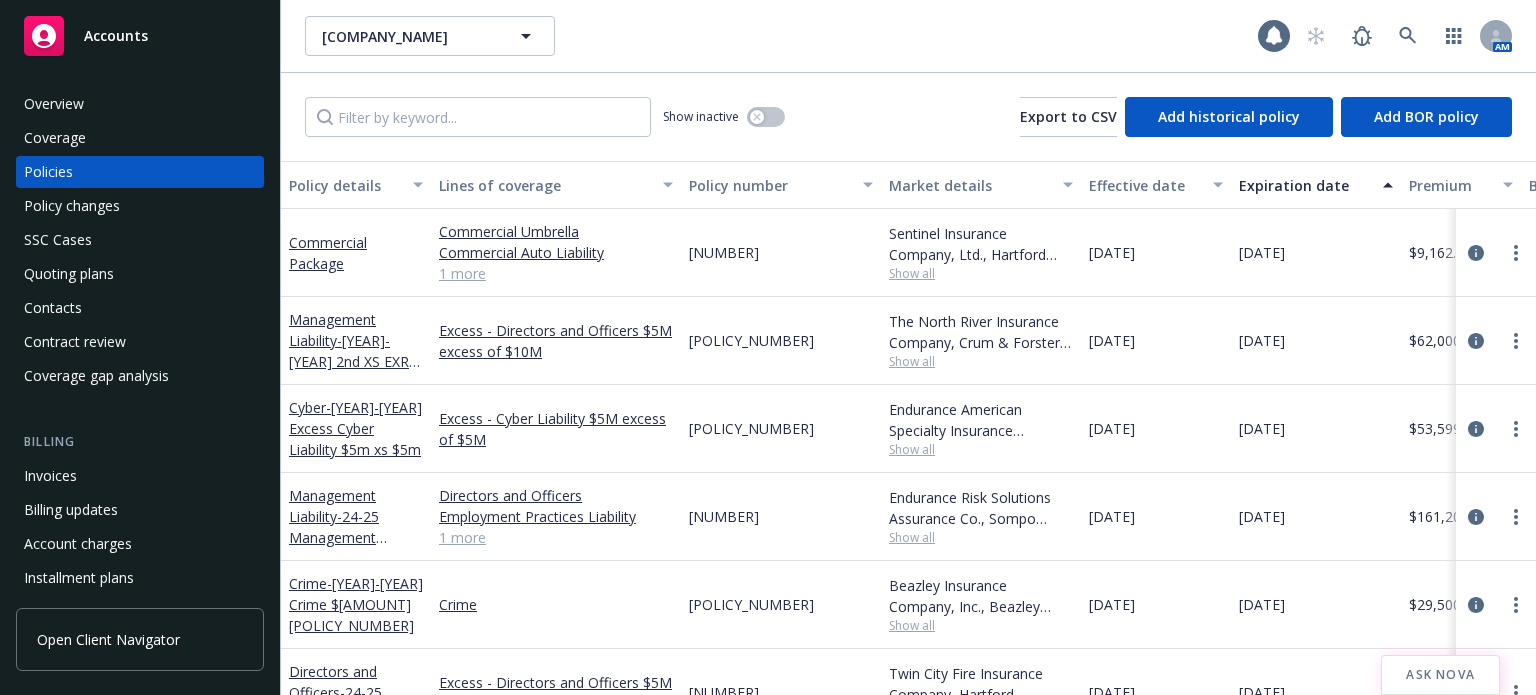 click on "ASK NOVA" at bounding box center (1440, 675) 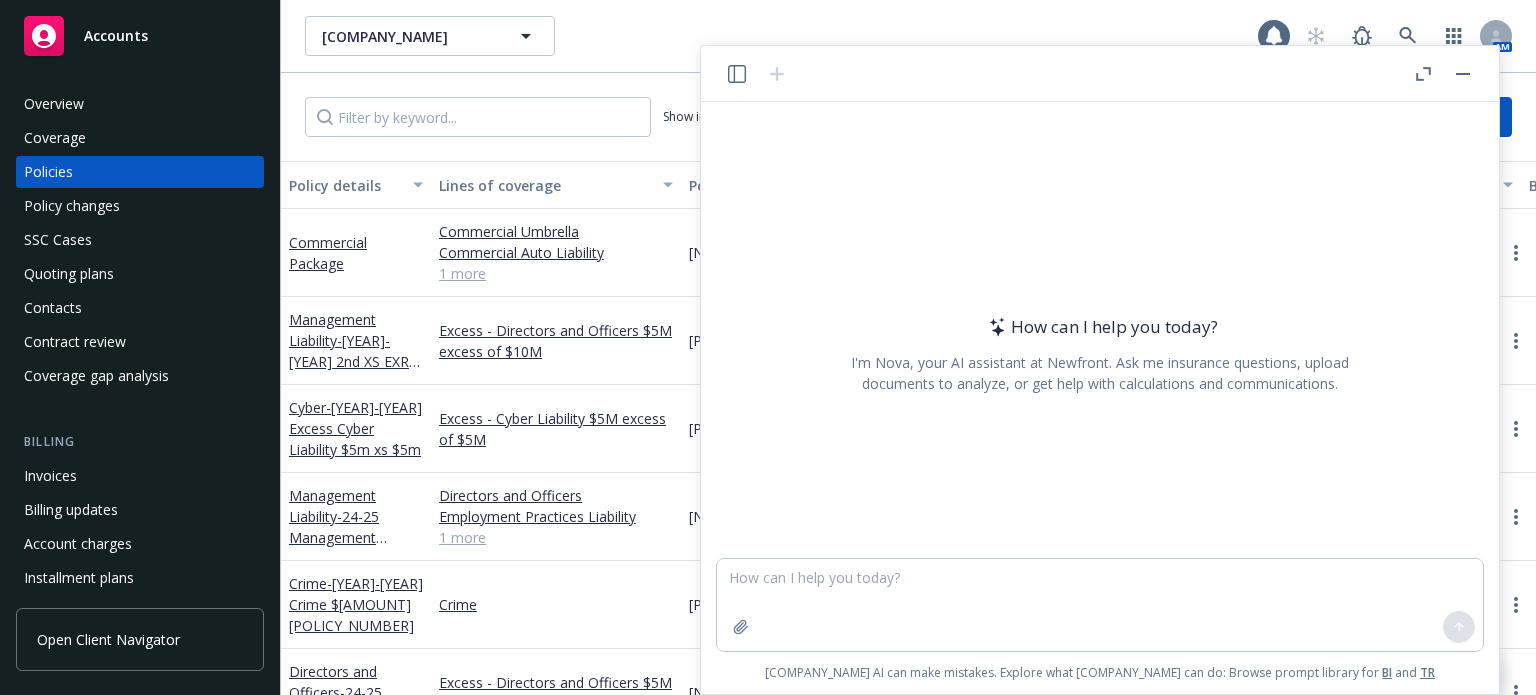 click at bounding box center (1100, 605) 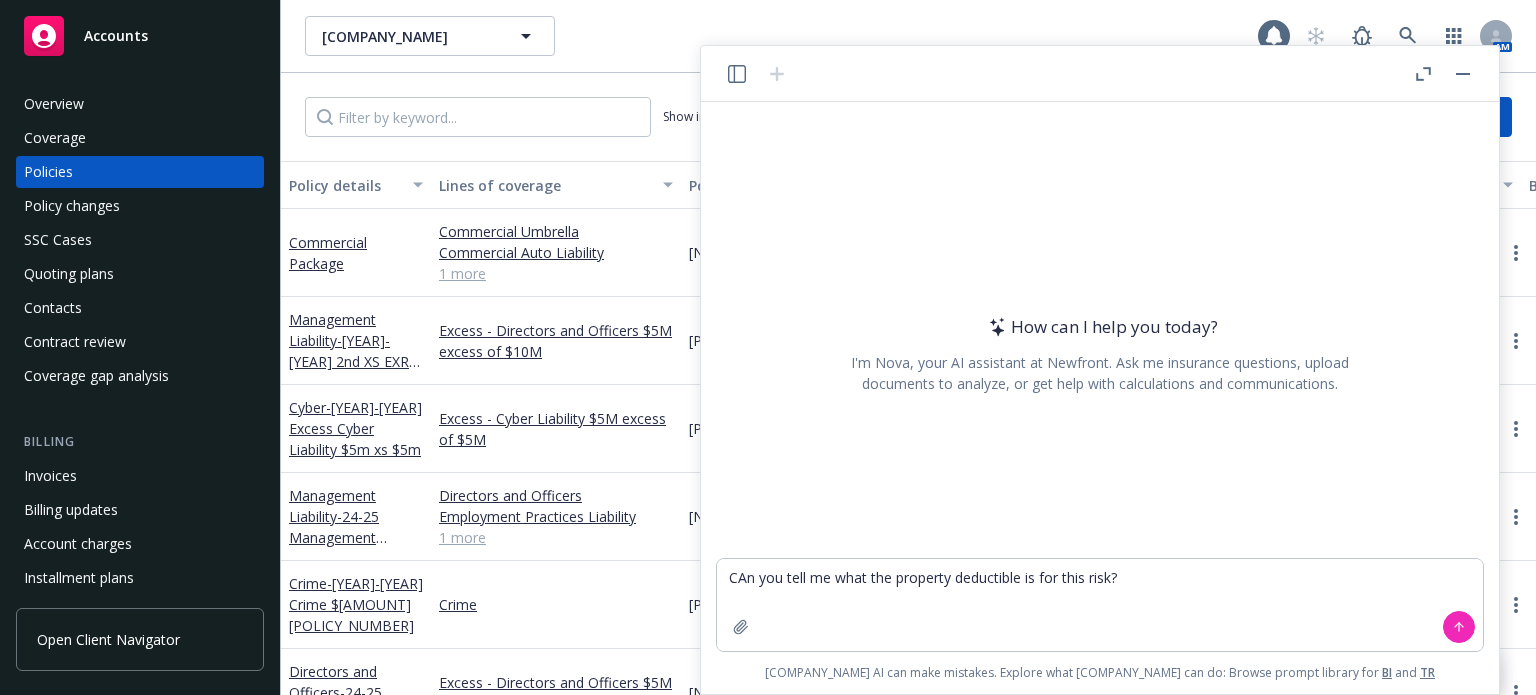 click on "CAn you tell me what the property deductible is for this risk?" at bounding box center (1100, 605) 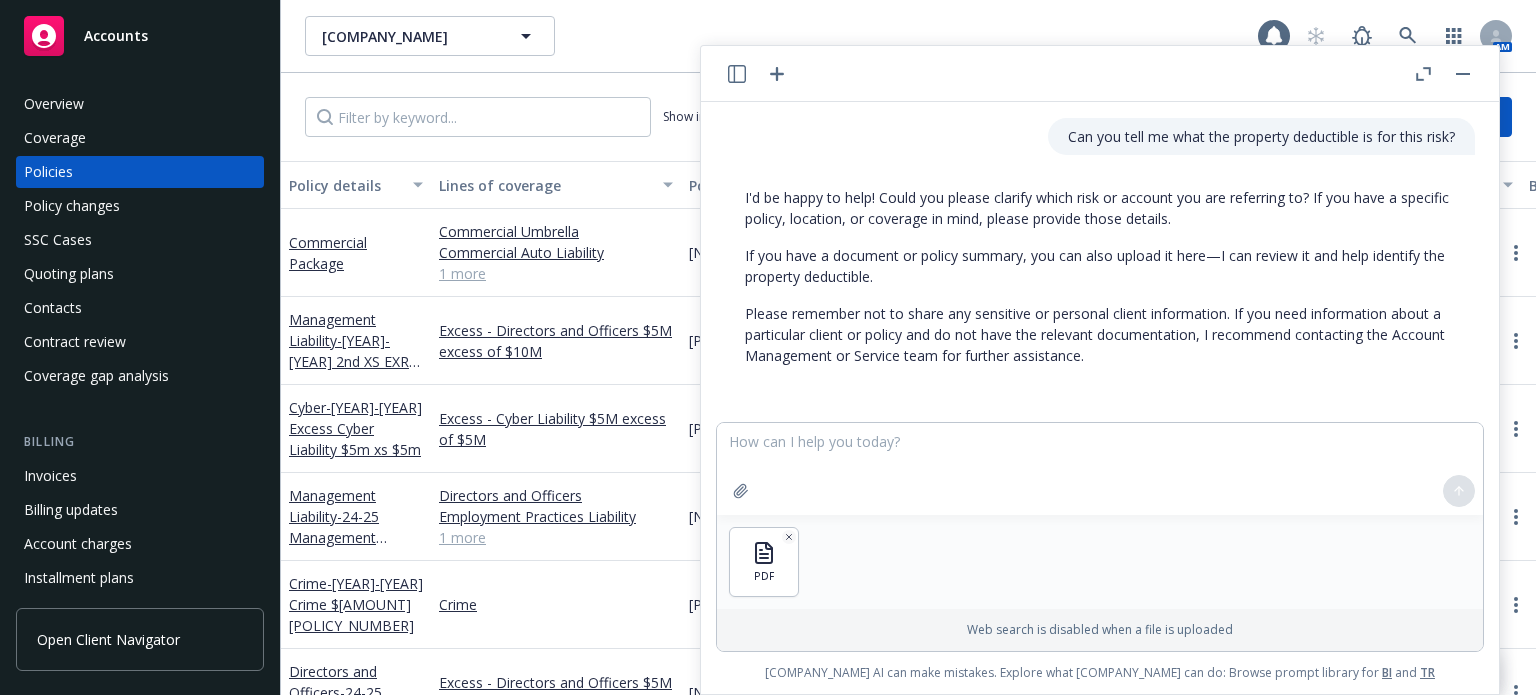 scroll, scrollTop: 100, scrollLeft: 0, axis: vertical 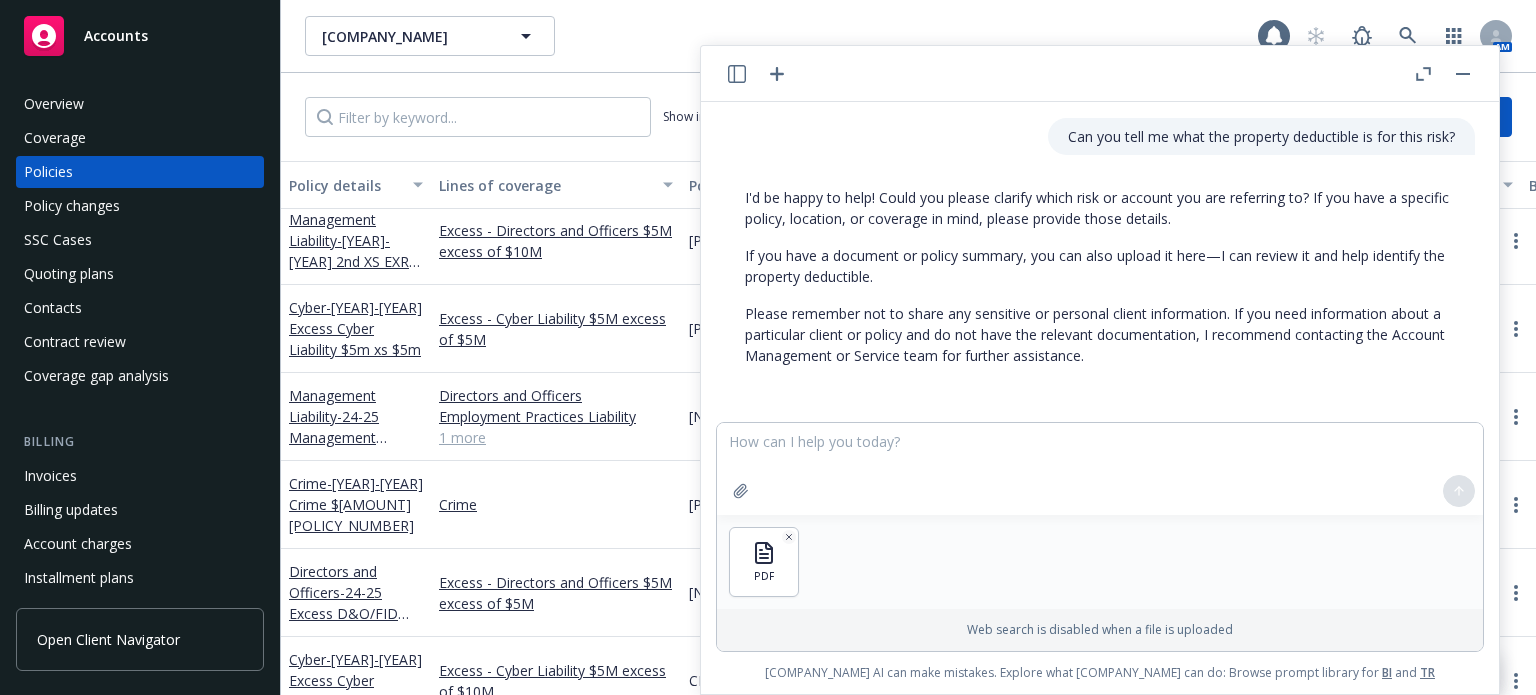 click on "PDF" at bounding box center (1100, 562) 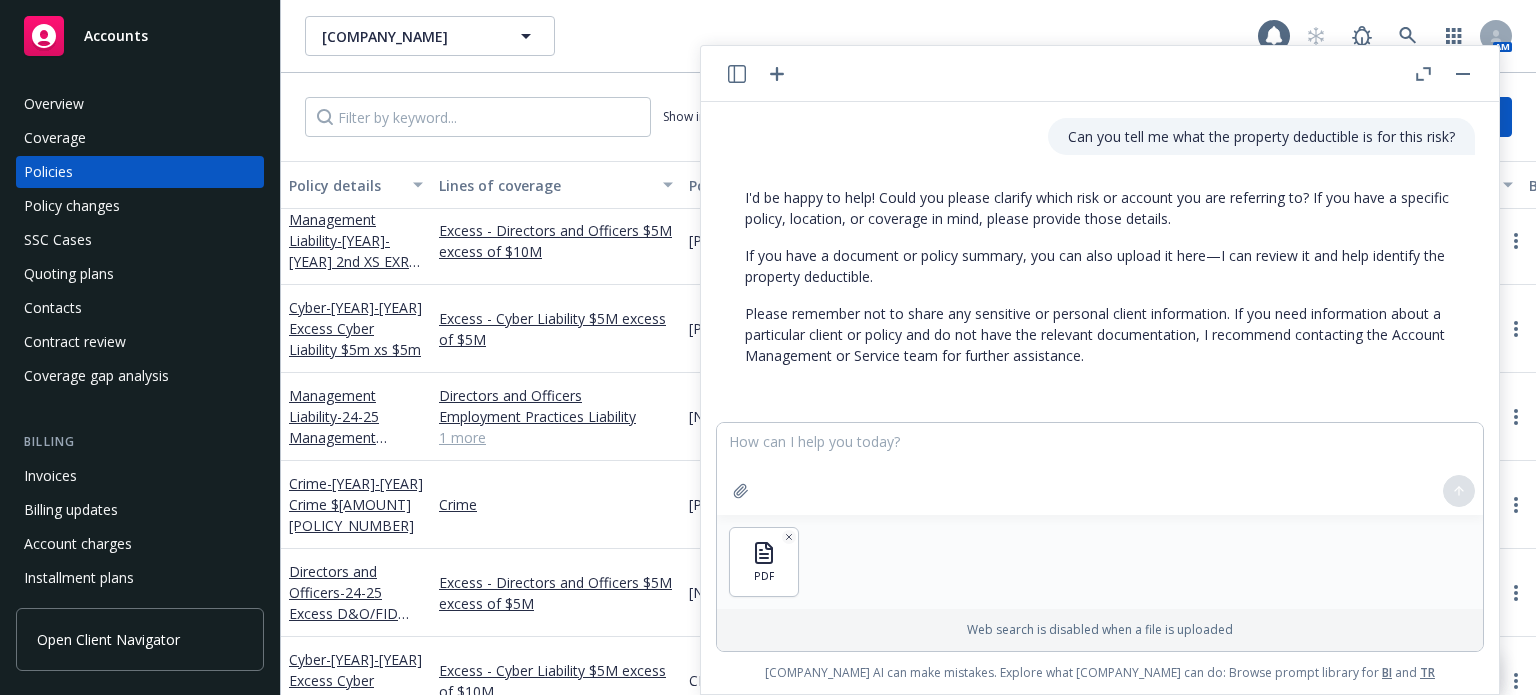 click at bounding box center (1459, 491) 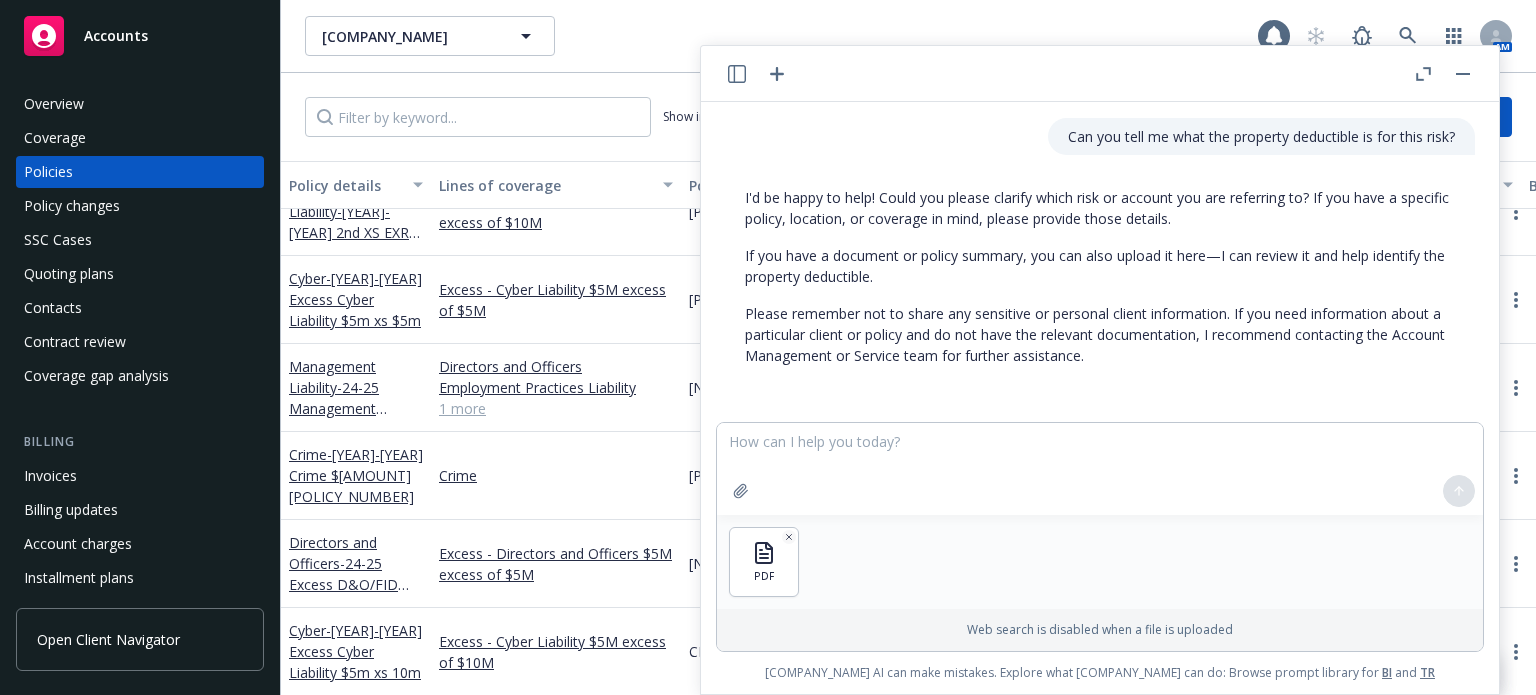 scroll, scrollTop: 21, scrollLeft: 0, axis: vertical 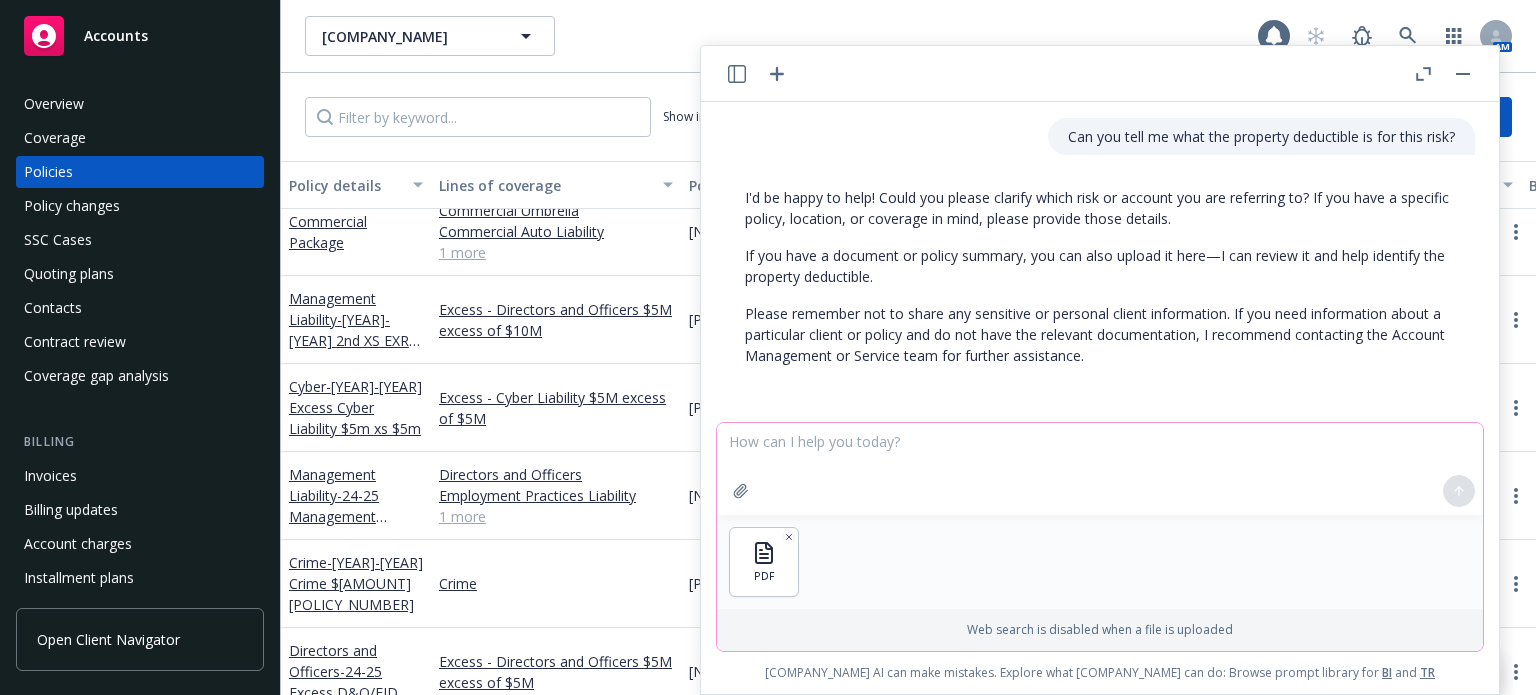 click at bounding box center (1100, 469) 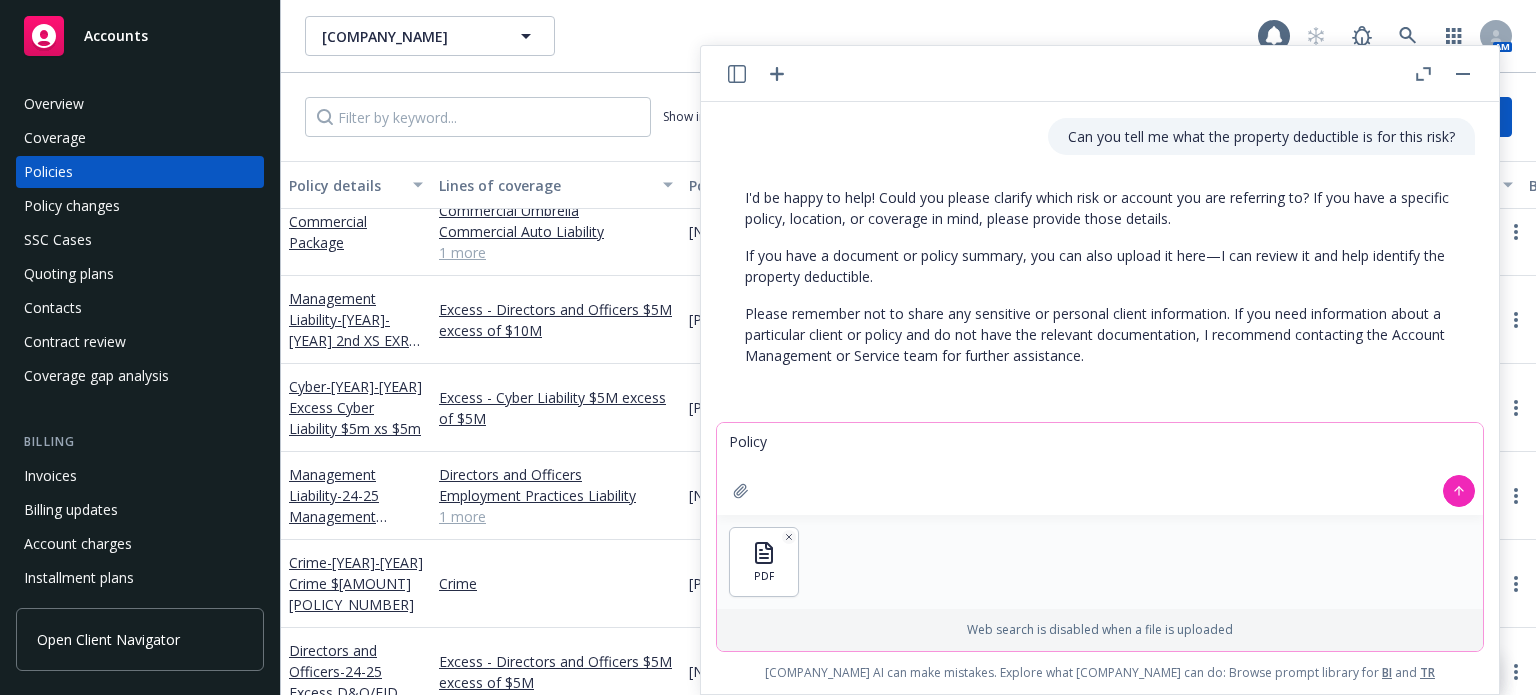 type on "Policy a" 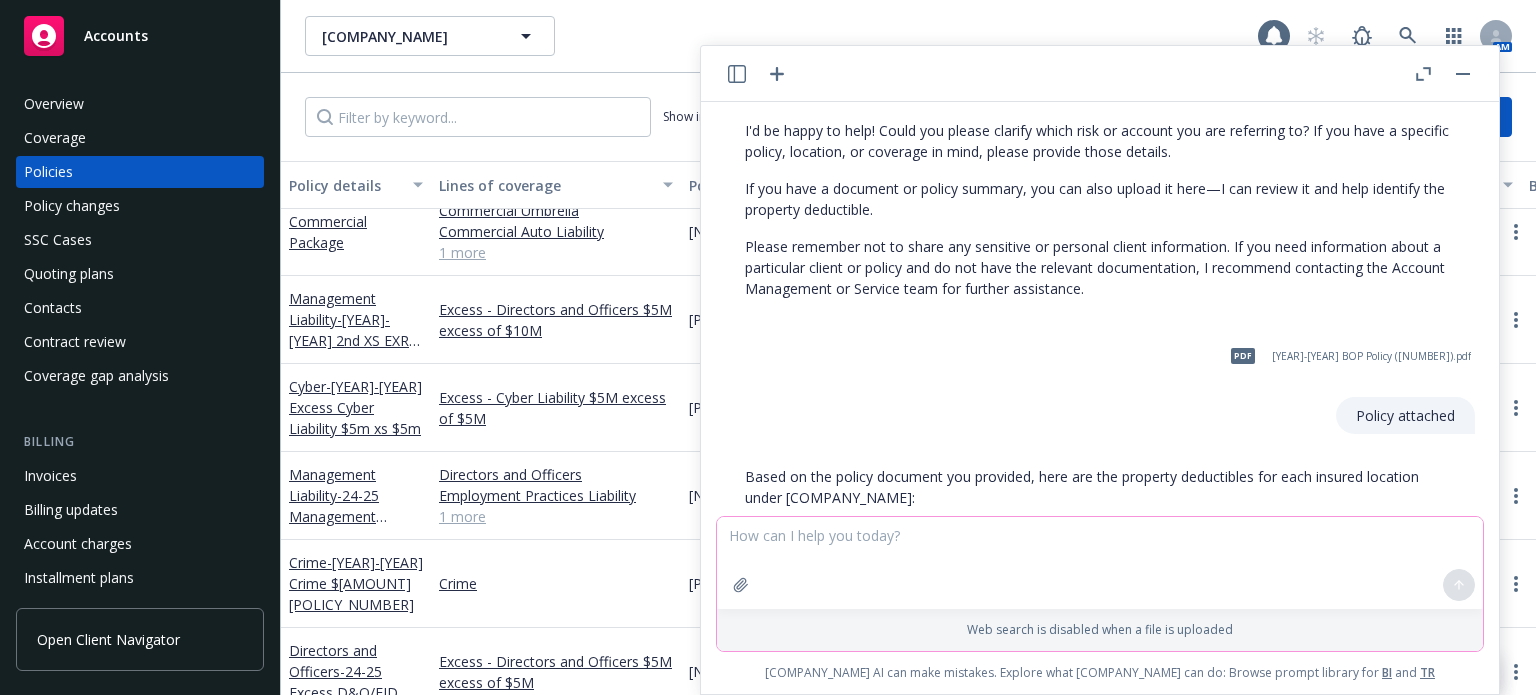 scroll, scrollTop: 0, scrollLeft: 0, axis: both 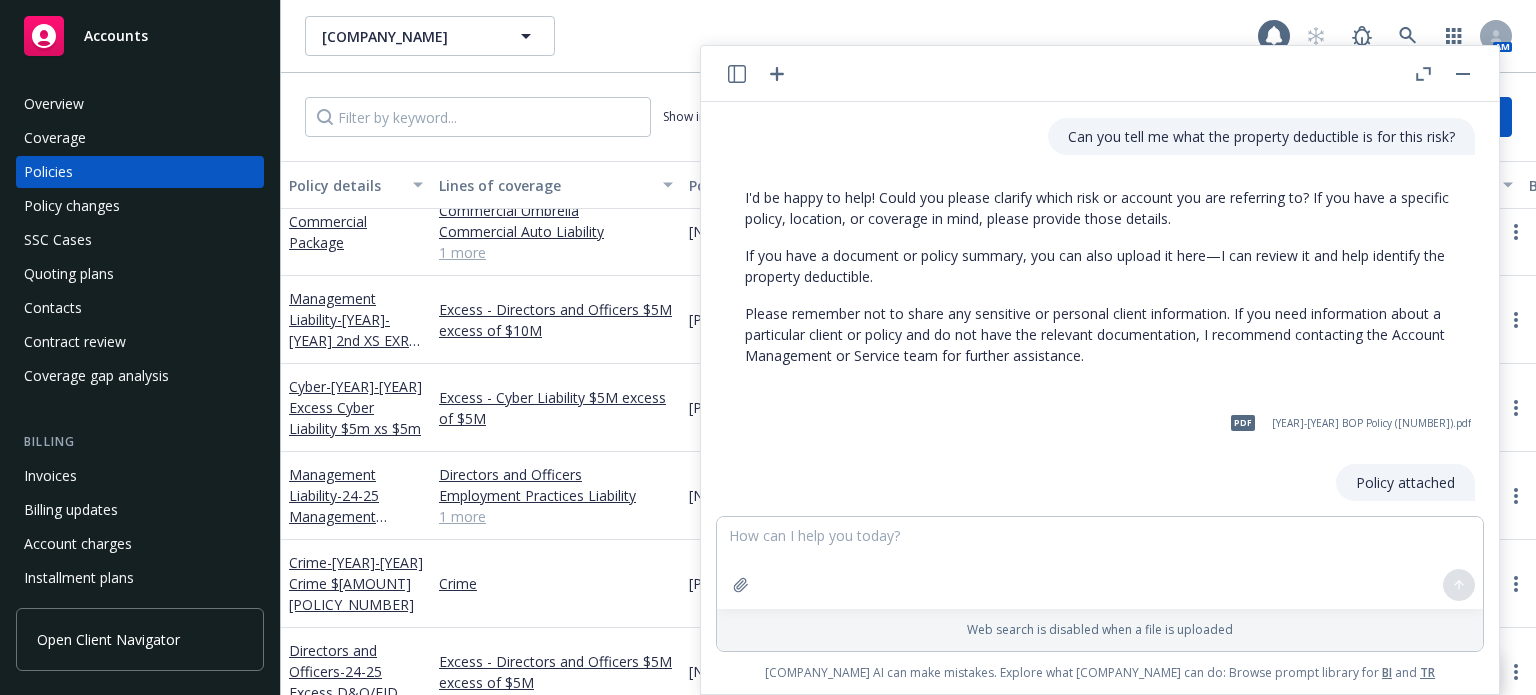 click at bounding box center (1443, 74) 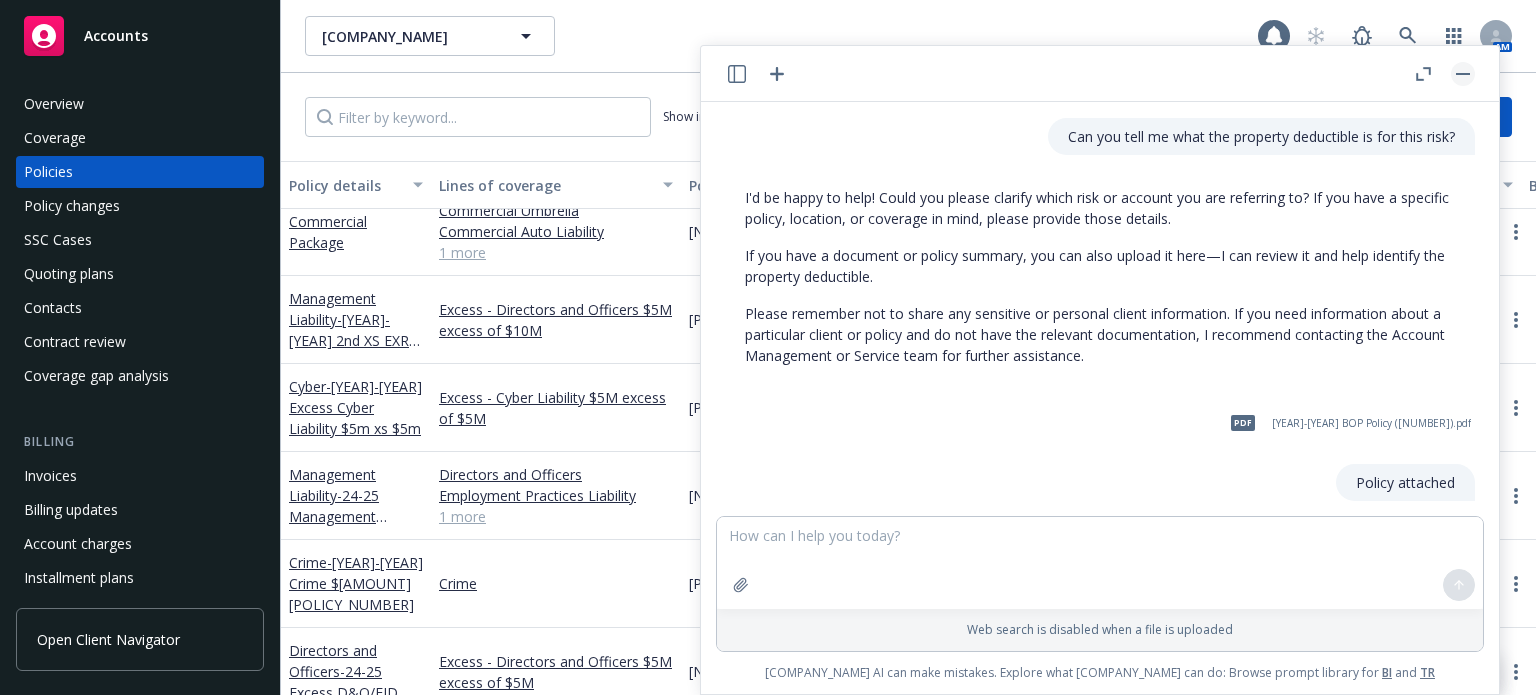 click at bounding box center [1463, 74] 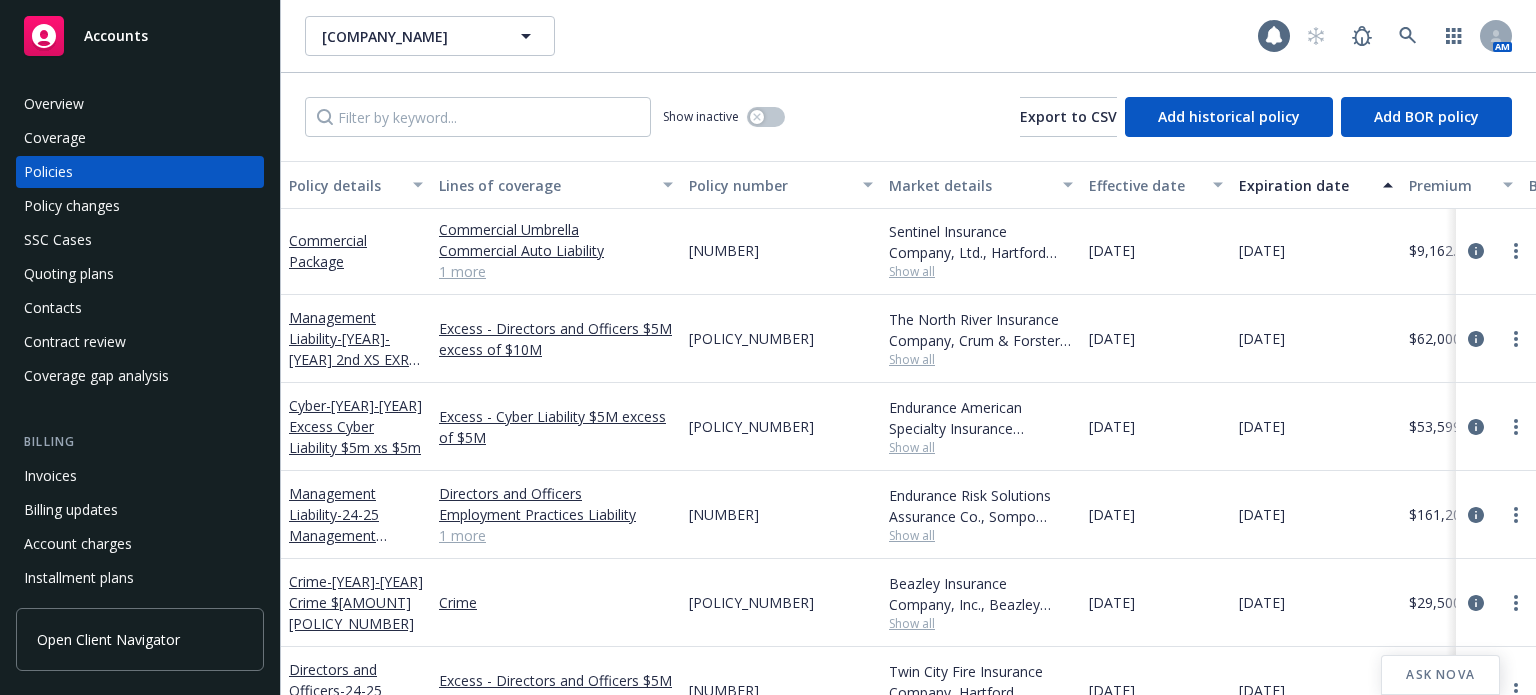scroll, scrollTop: 0, scrollLeft: 0, axis: both 